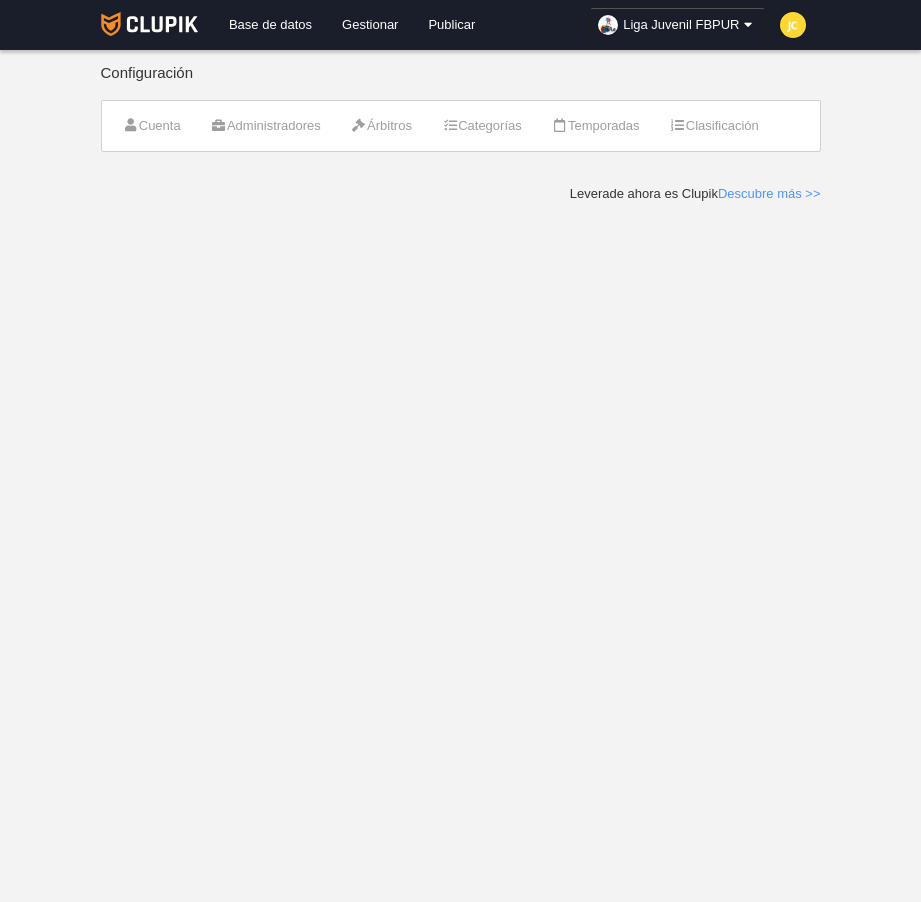 scroll, scrollTop: 0, scrollLeft: 0, axis: both 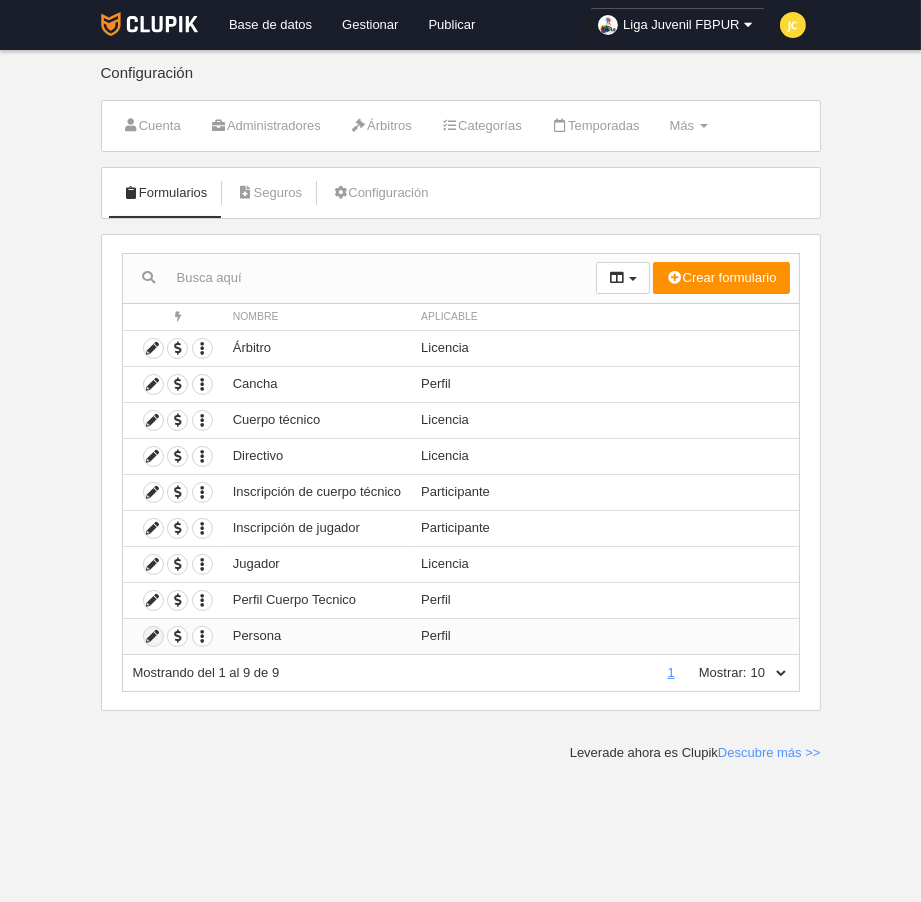 click at bounding box center [153, 636] 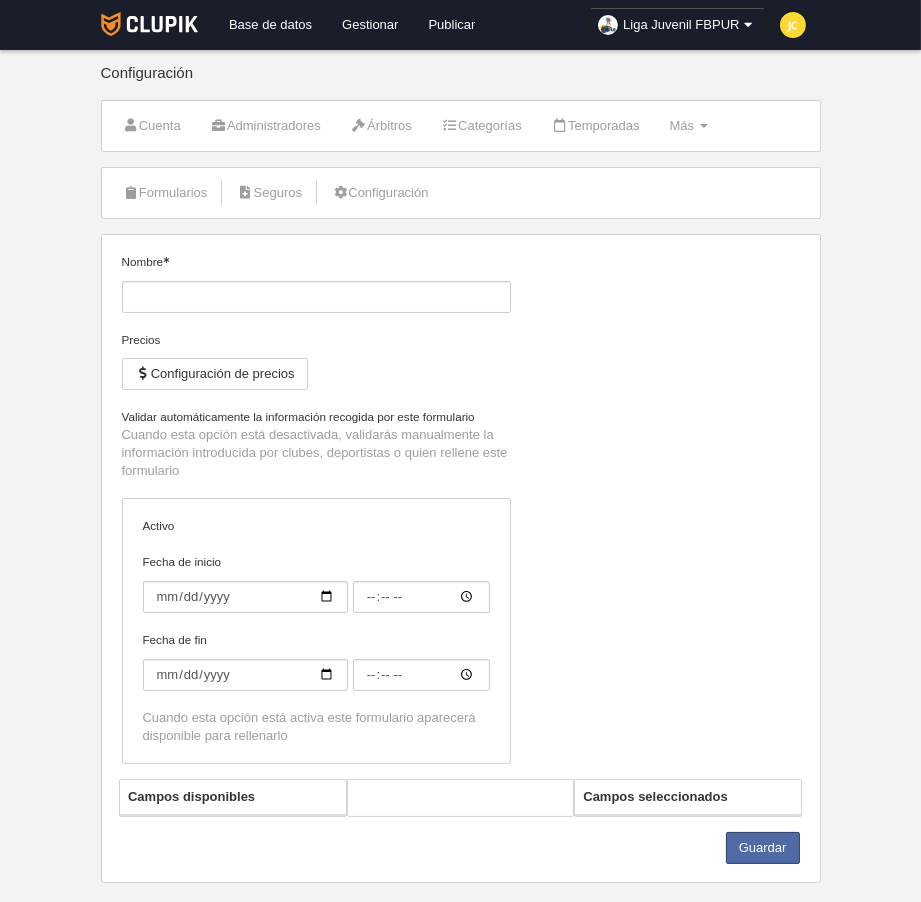 type on "Persona" 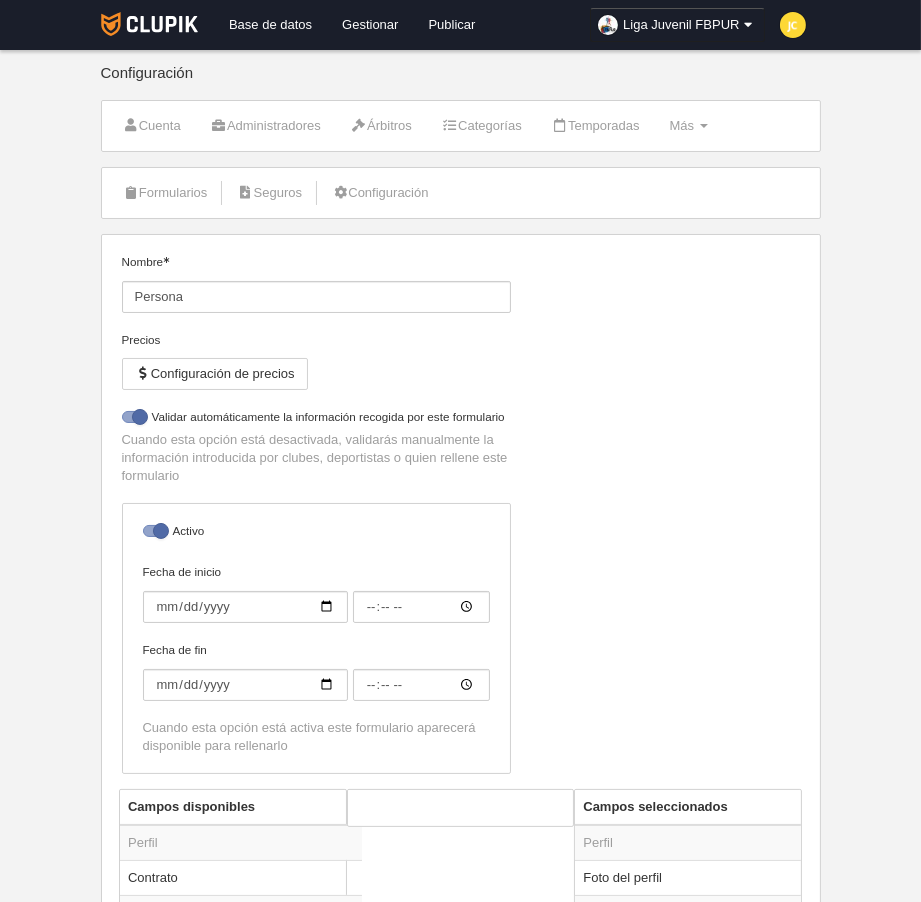 click on "Nombre
Persona
Precios
Configuración de precios
No permitir inscripción si la licencia no está pagada
Validar automáticamente la información recogida por este formulario
Cuando esta opción está desactivada, validarás manualmente la información introducida por clubes, deportistas o quien rellene este formulario
Activo
Fecha de inicio
Fecha de fin
Cuando esta opción está activa este formulario aparecerá disponible para rellenarlo" at bounding box center (460, 521) 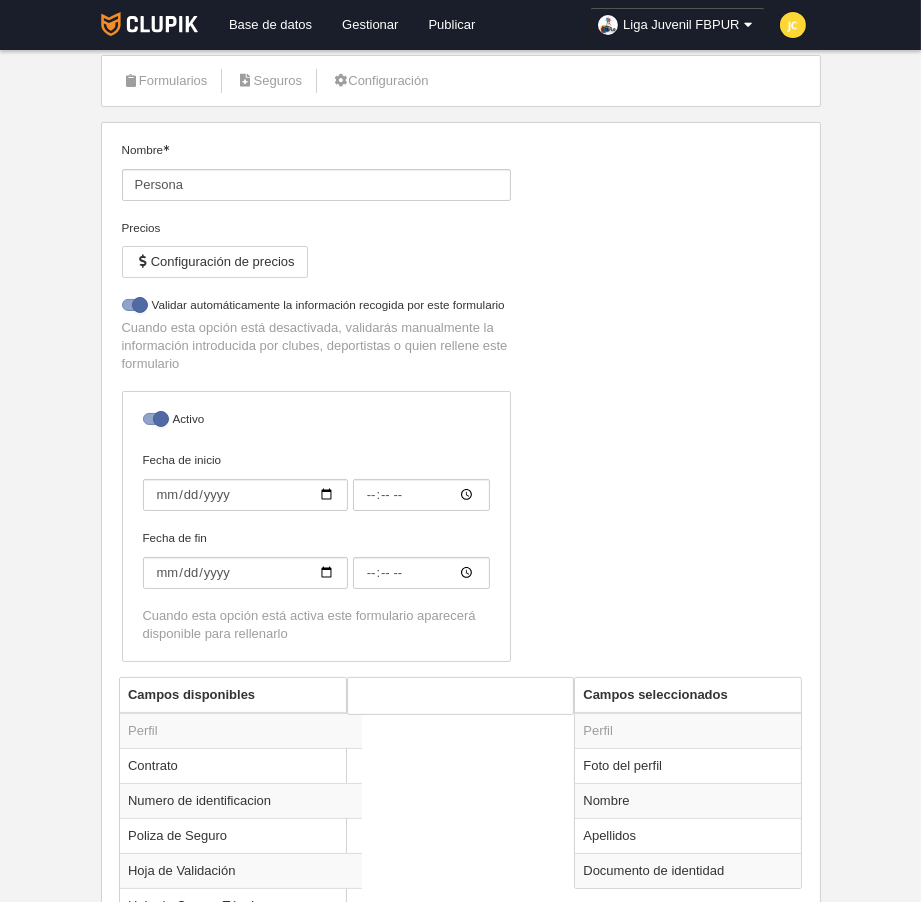 scroll, scrollTop: 0, scrollLeft: 0, axis: both 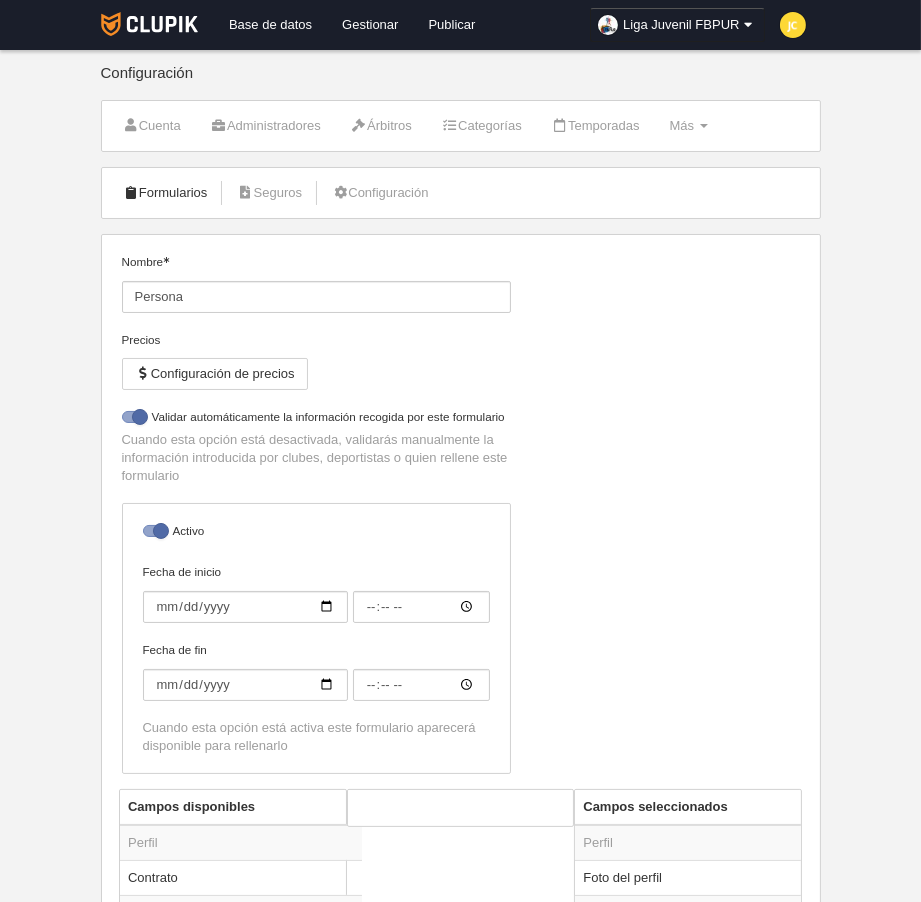 click on "Formularios" at bounding box center (165, 193) 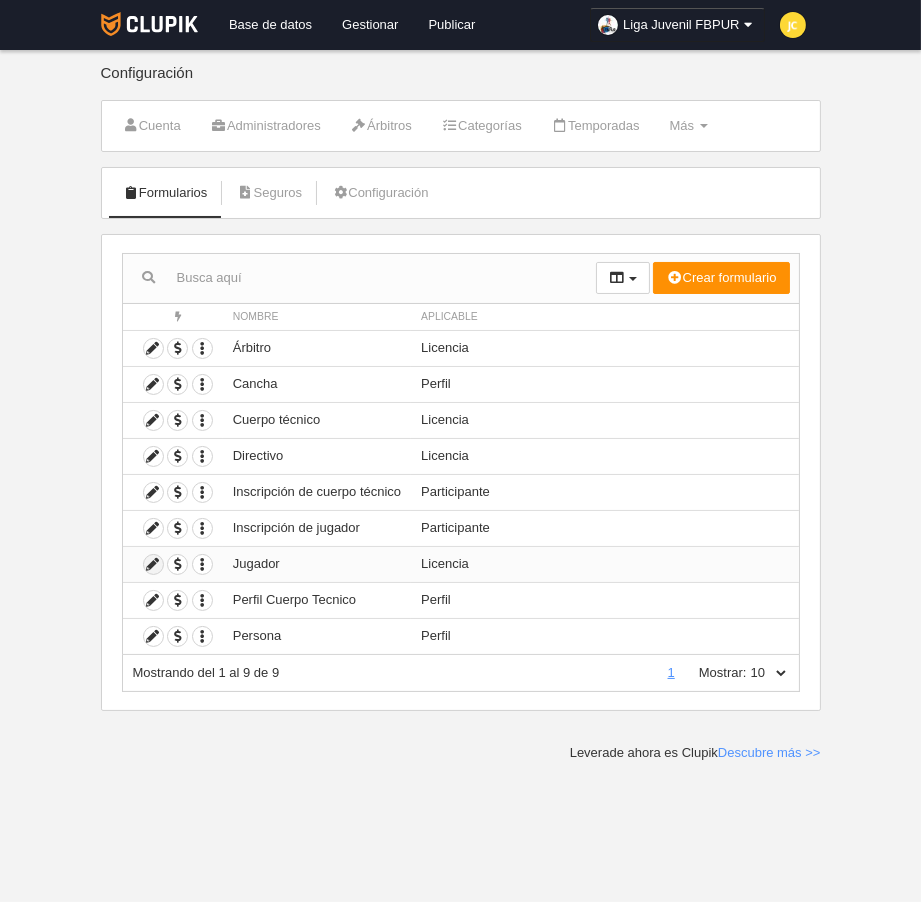 click at bounding box center [153, 564] 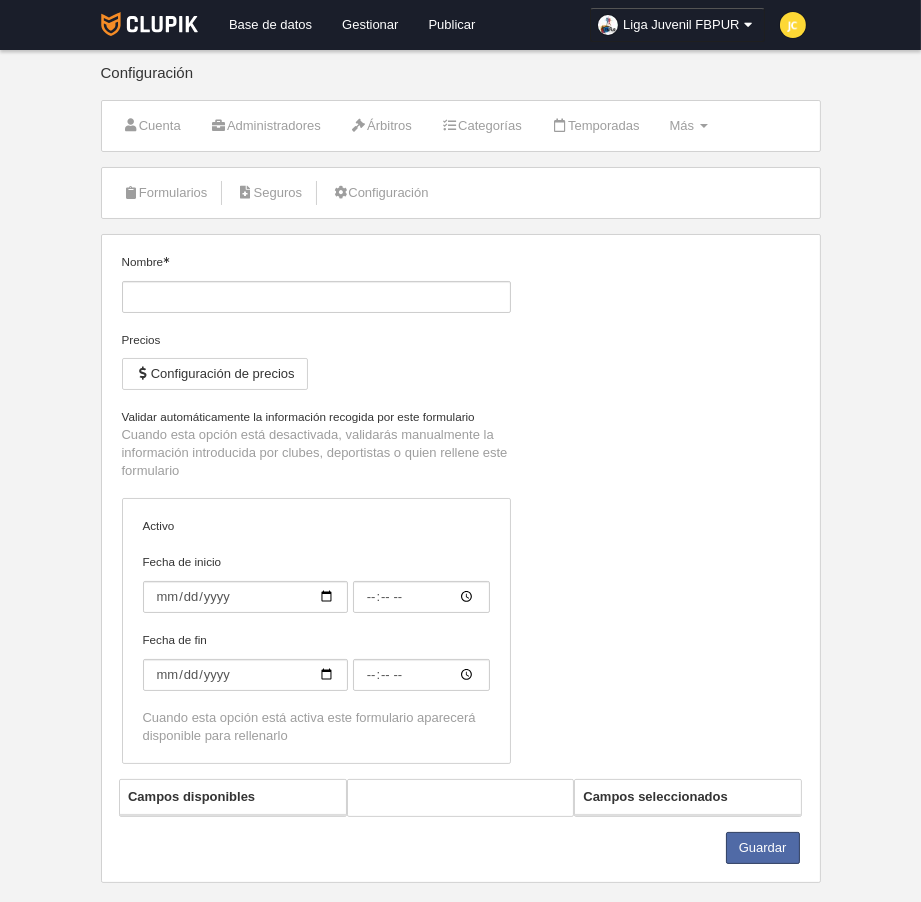 type on "Jugador" 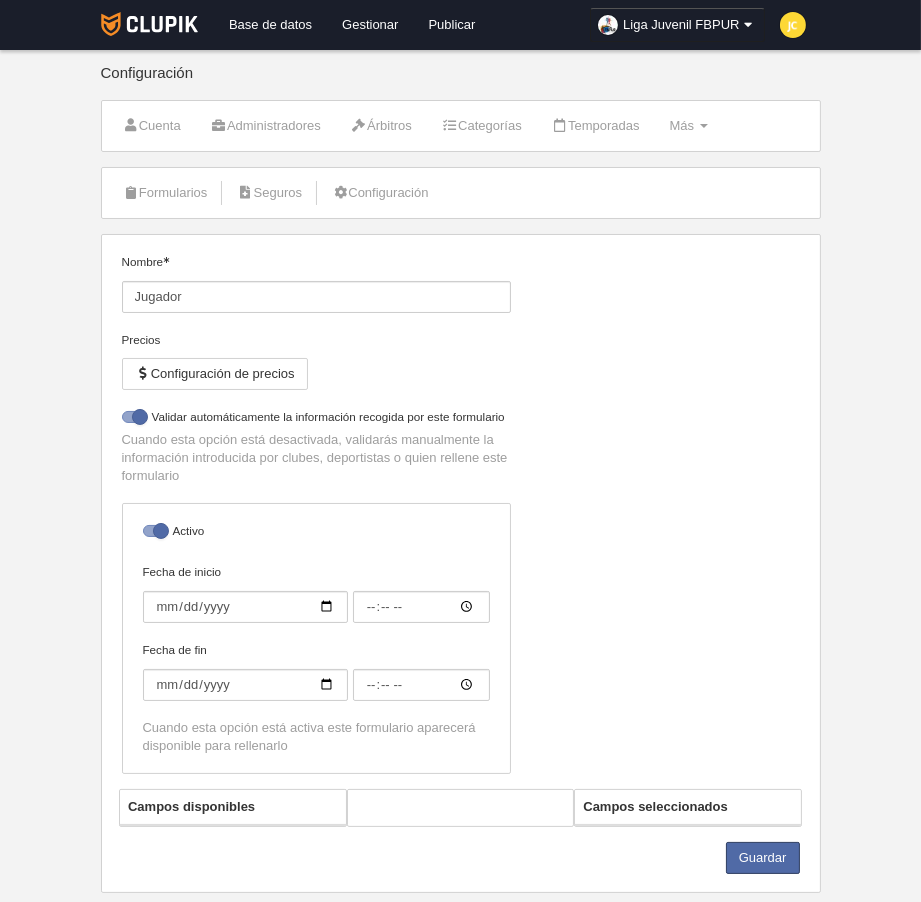 select on "selected" 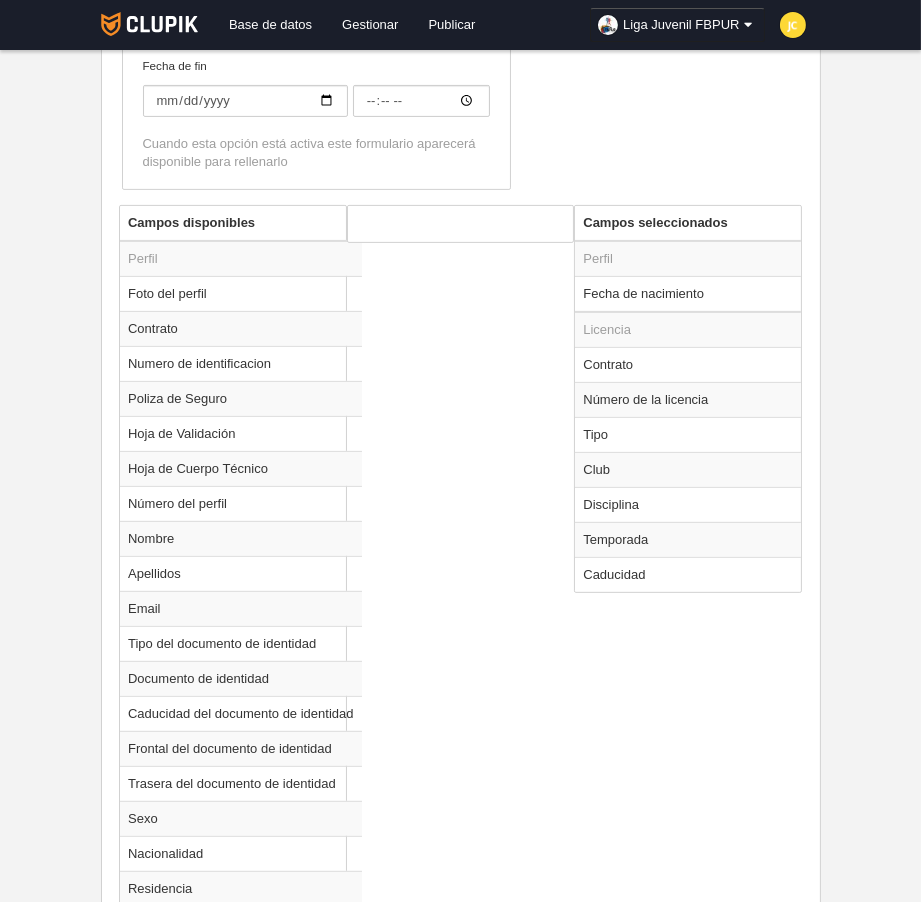 scroll, scrollTop: 666, scrollLeft: 0, axis: vertical 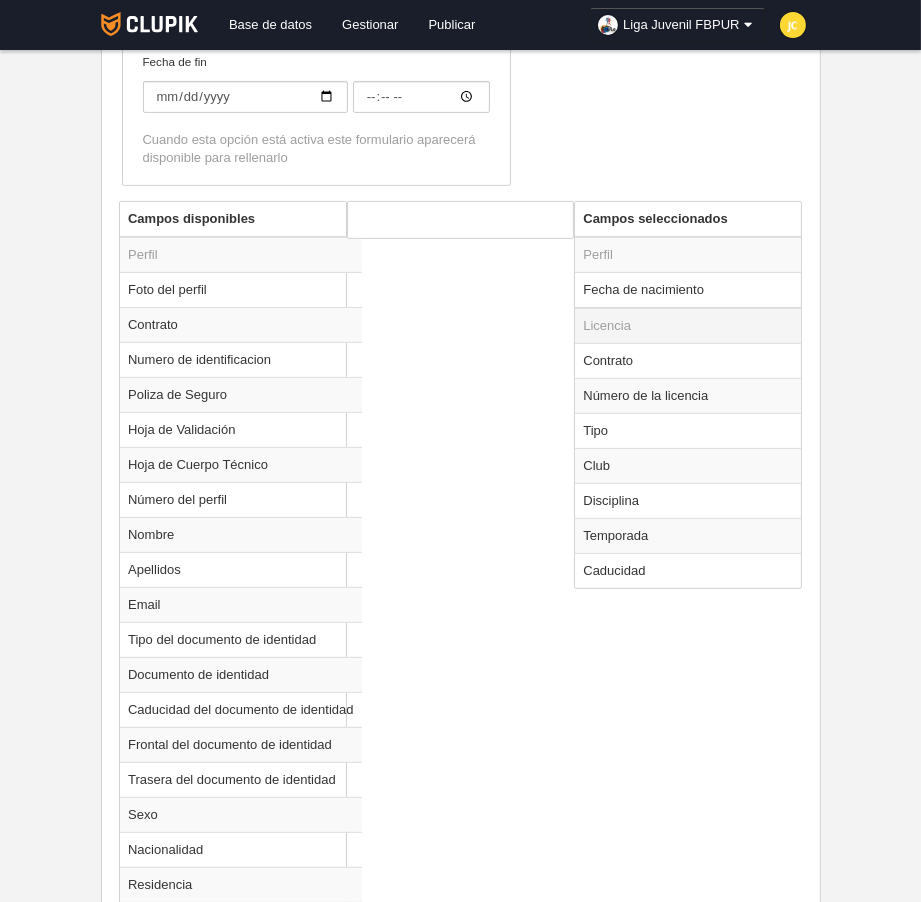 click on "Licencia" at bounding box center (688, 326) 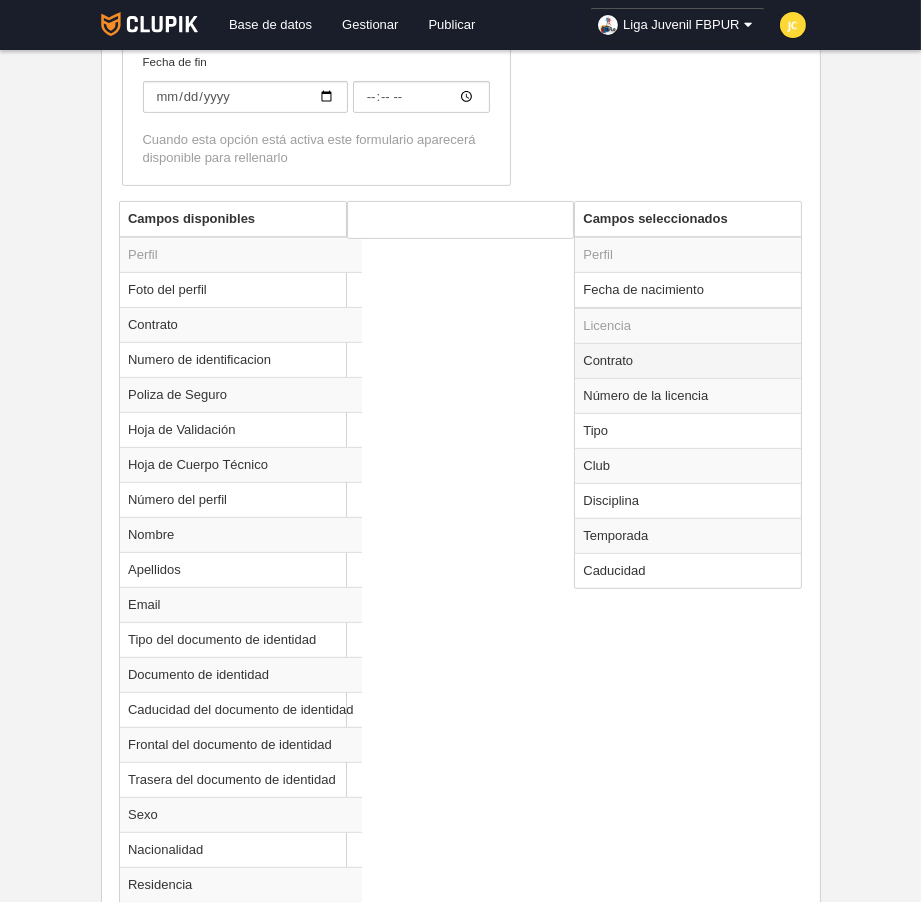 click on "Contrato" at bounding box center (688, 360) 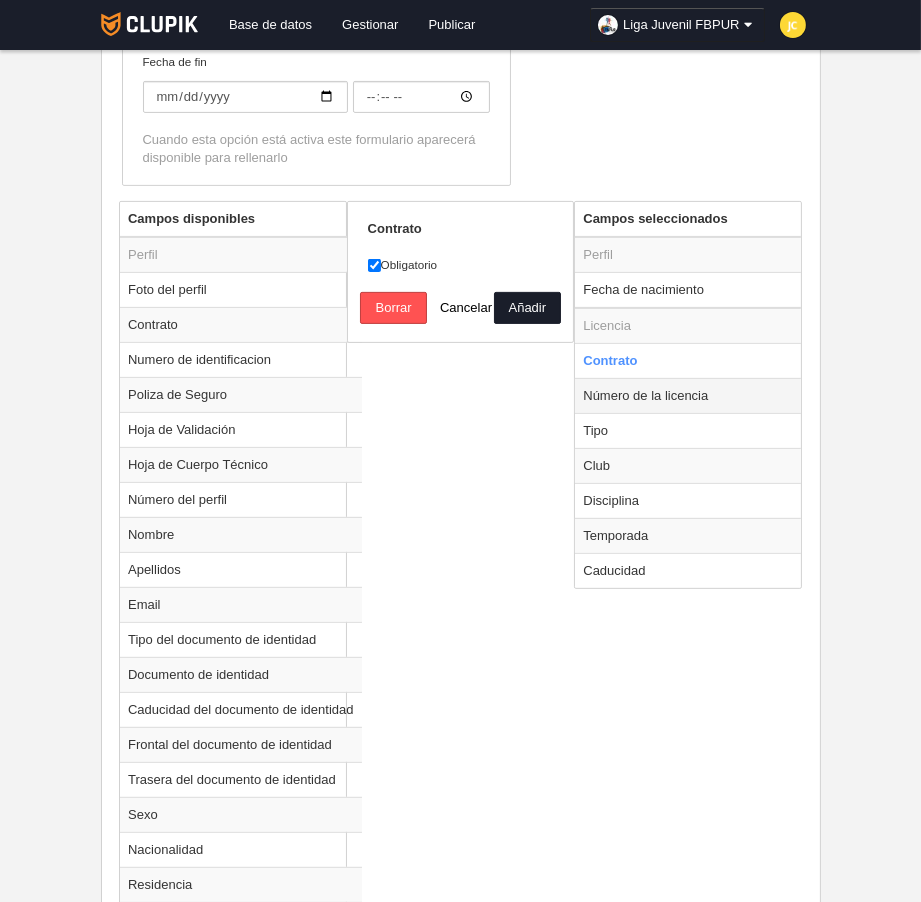 click on "Número de la licencia" at bounding box center (688, 395) 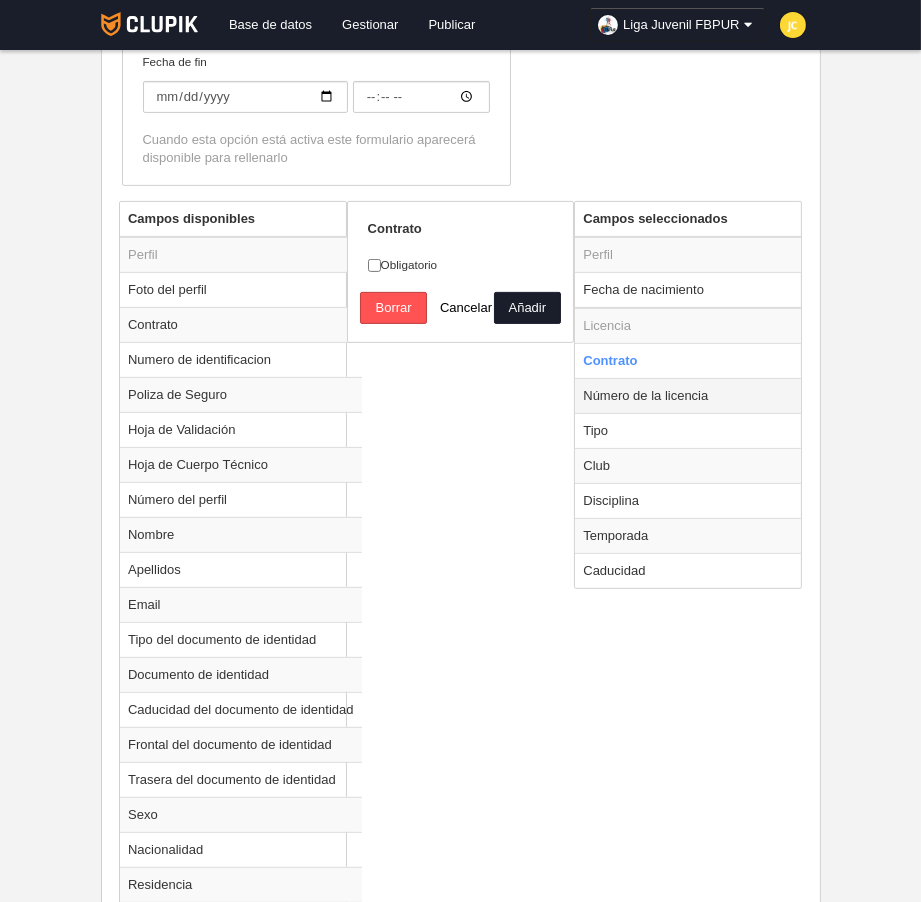 radio on "false" 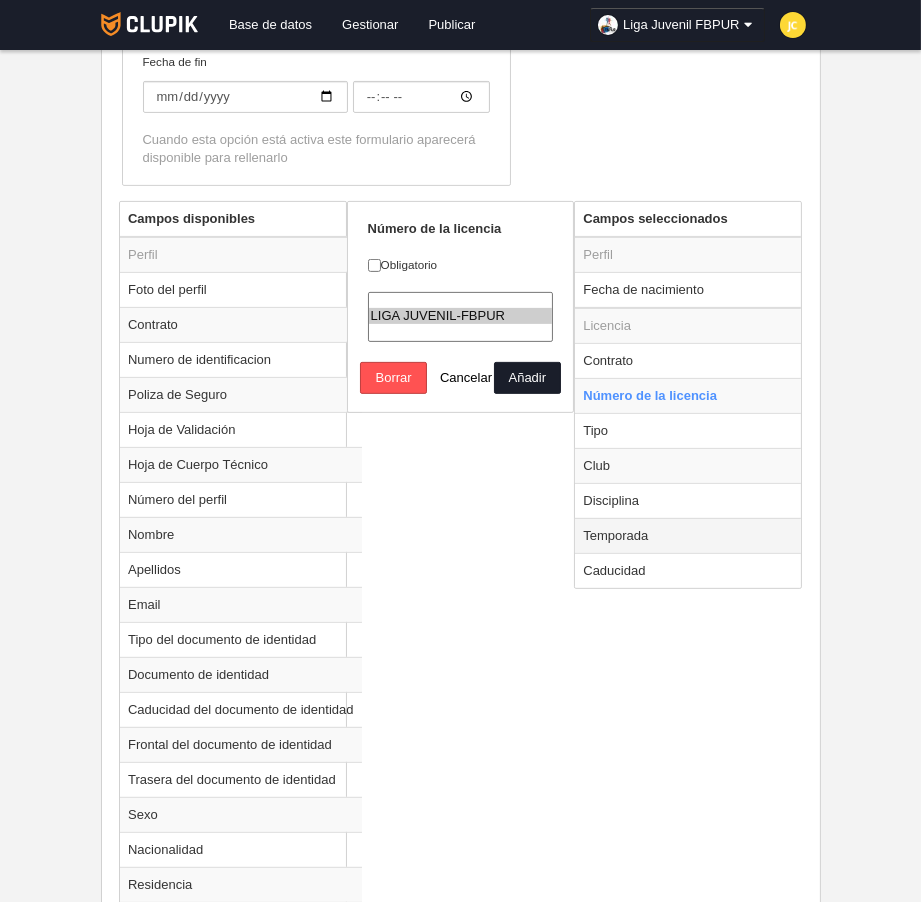 click on "Temporada" at bounding box center (688, 535) 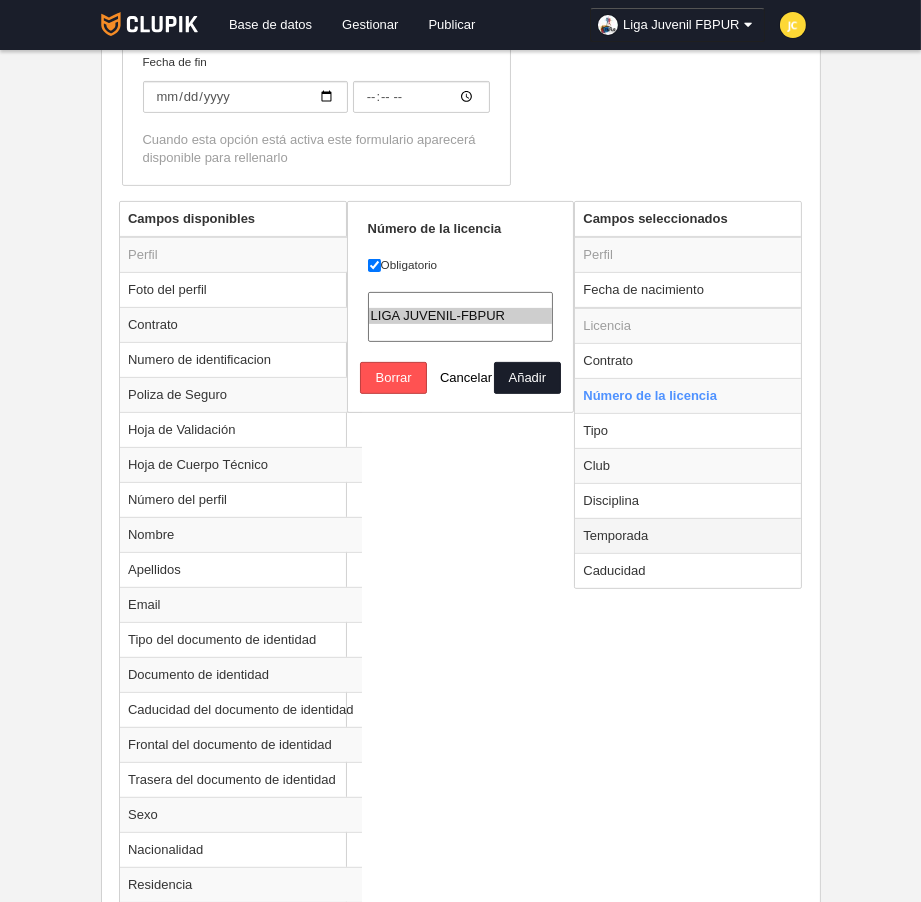 radio on "false" 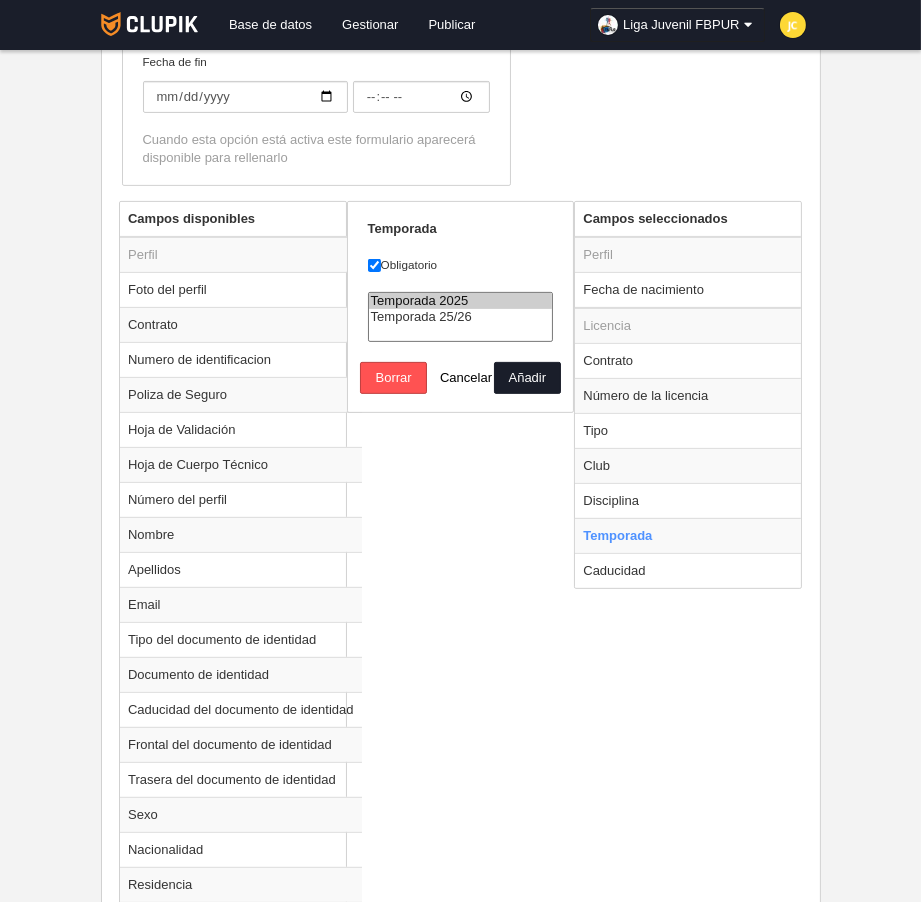 select on "[NUMBER]" 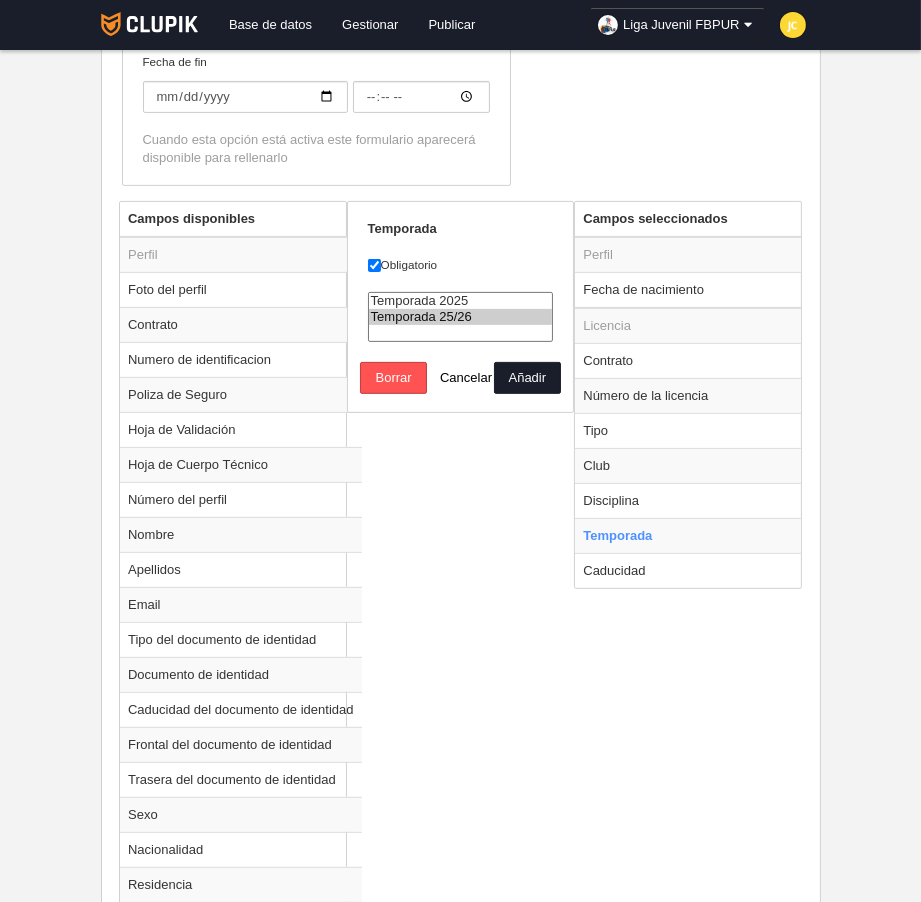 click on "Temporada 25/26" at bounding box center (461, 317) 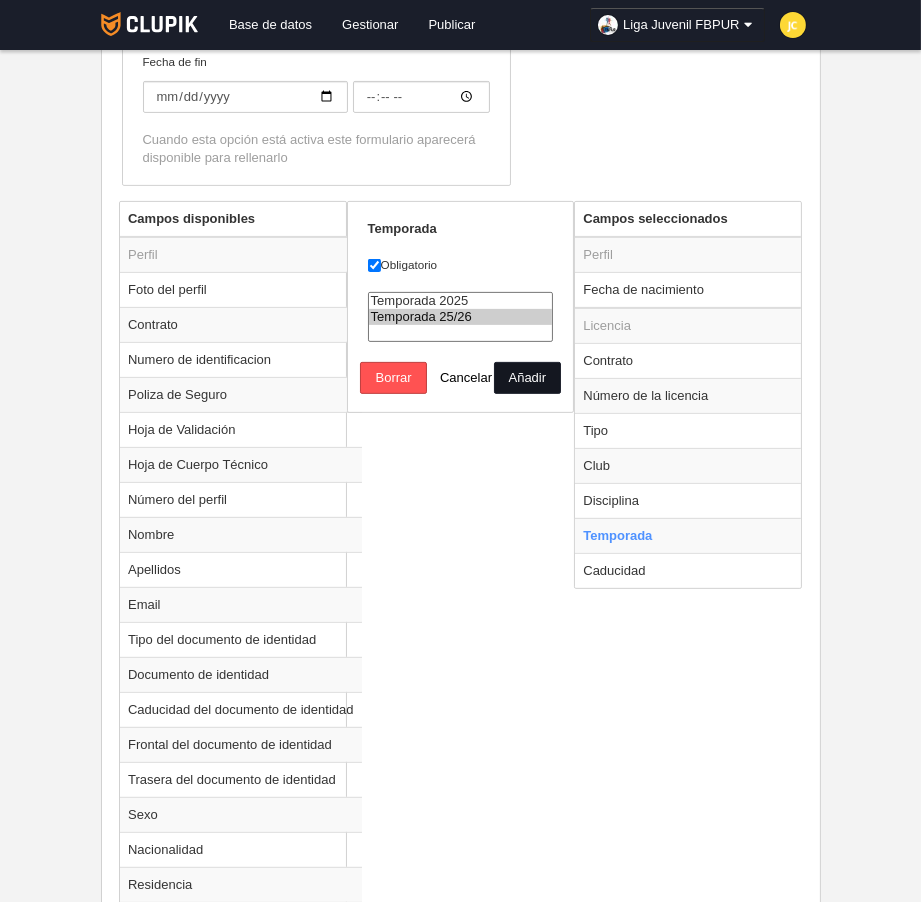 click on "Añadir" at bounding box center [527, 378] 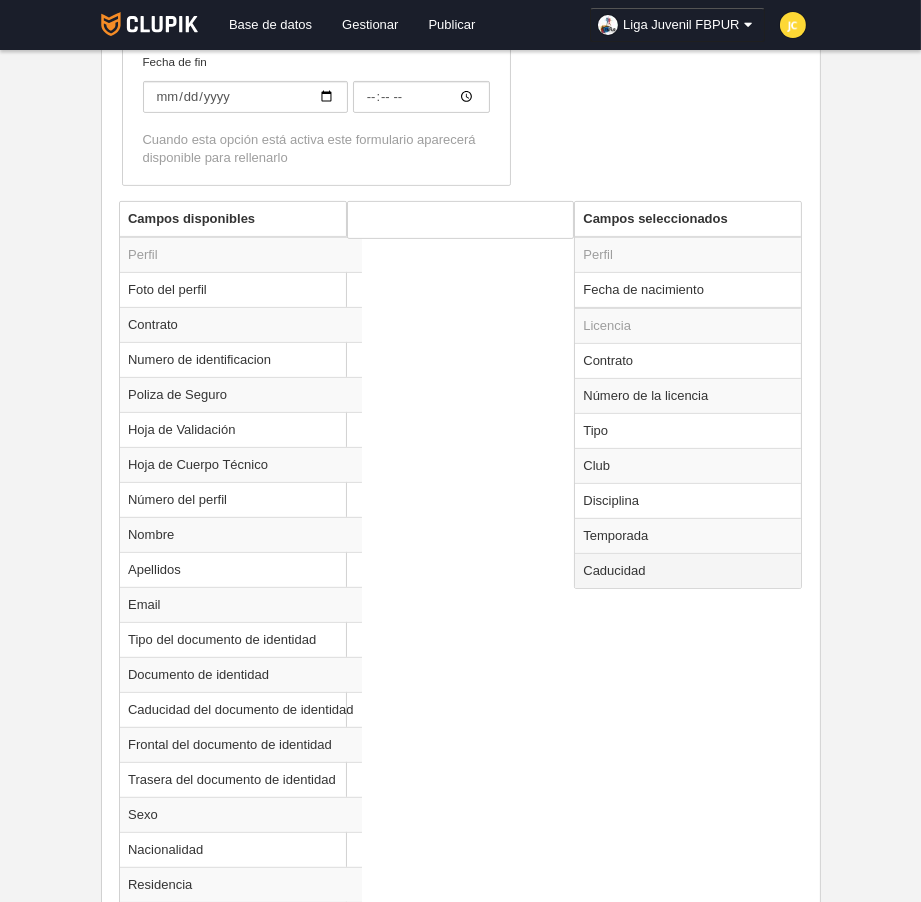 click on "Caducidad" at bounding box center [688, 570] 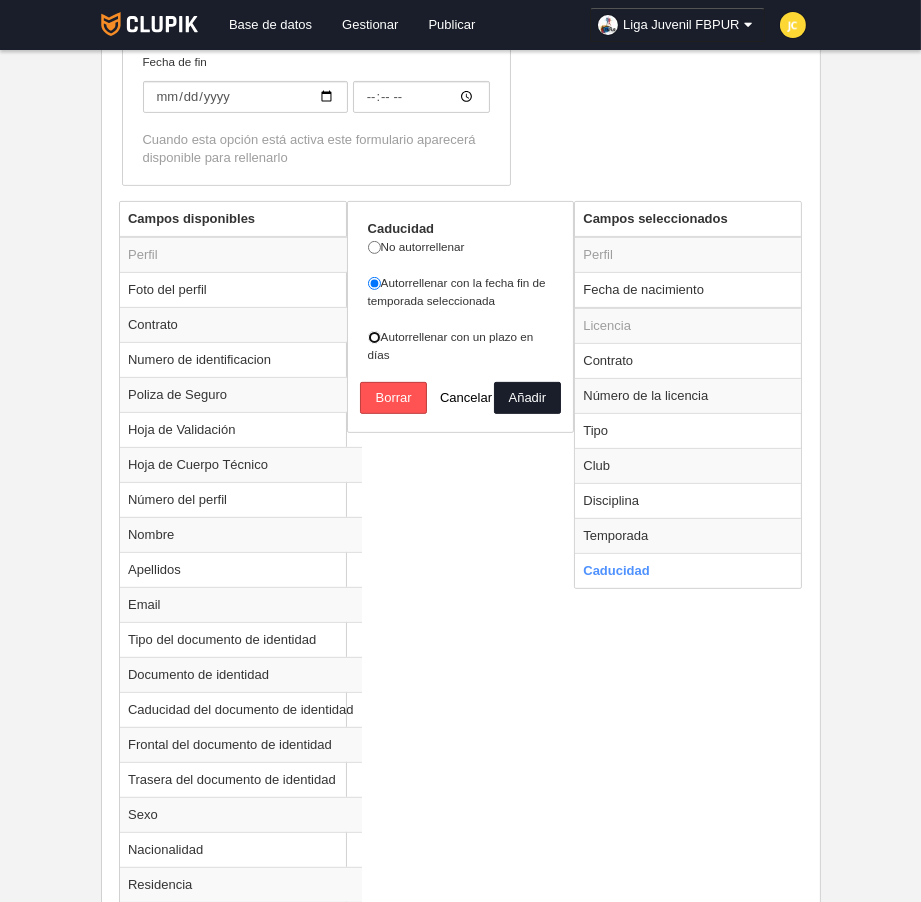click on "Autorrellenar con un plazo en días" at bounding box center [374, 337] 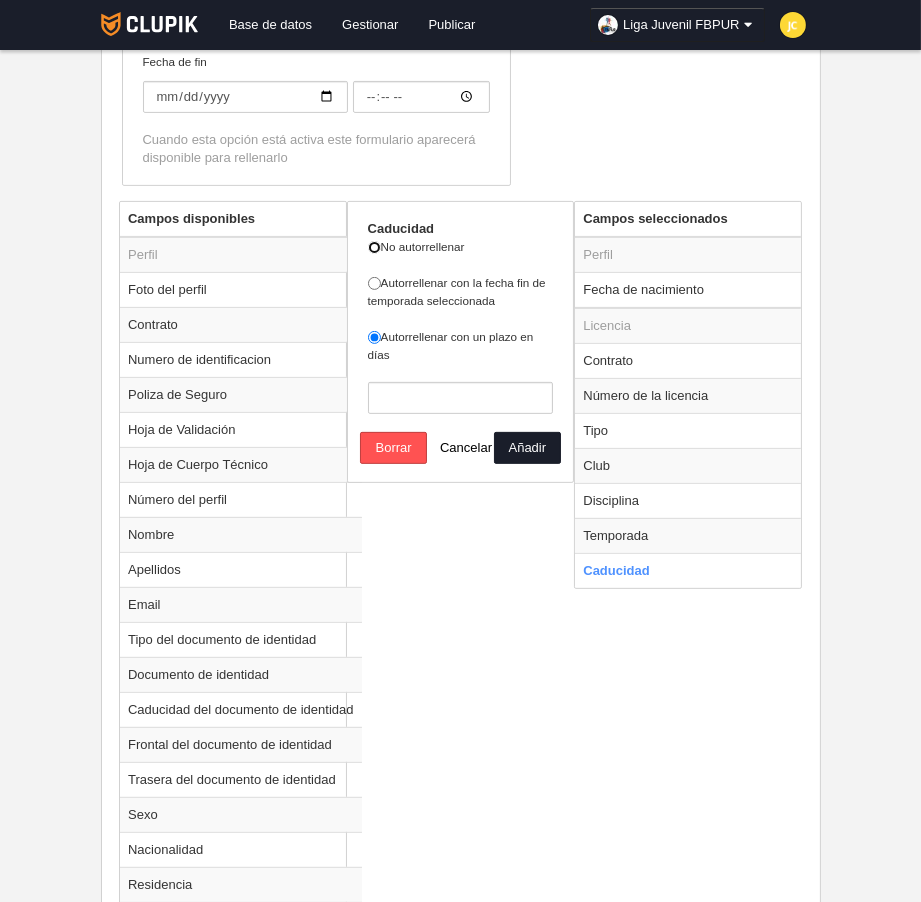 click on "No autorrellenar" at bounding box center (374, 247) 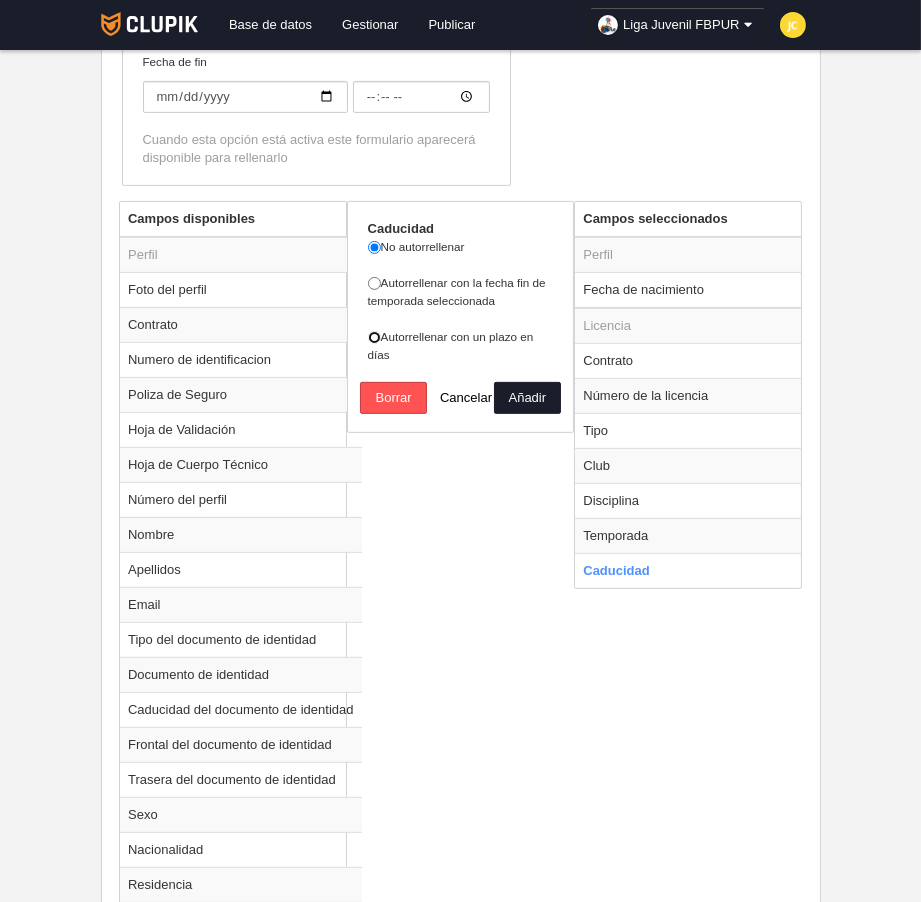 click on "Autorrellenar con un plazo en días" at bounding box center [374, 337] 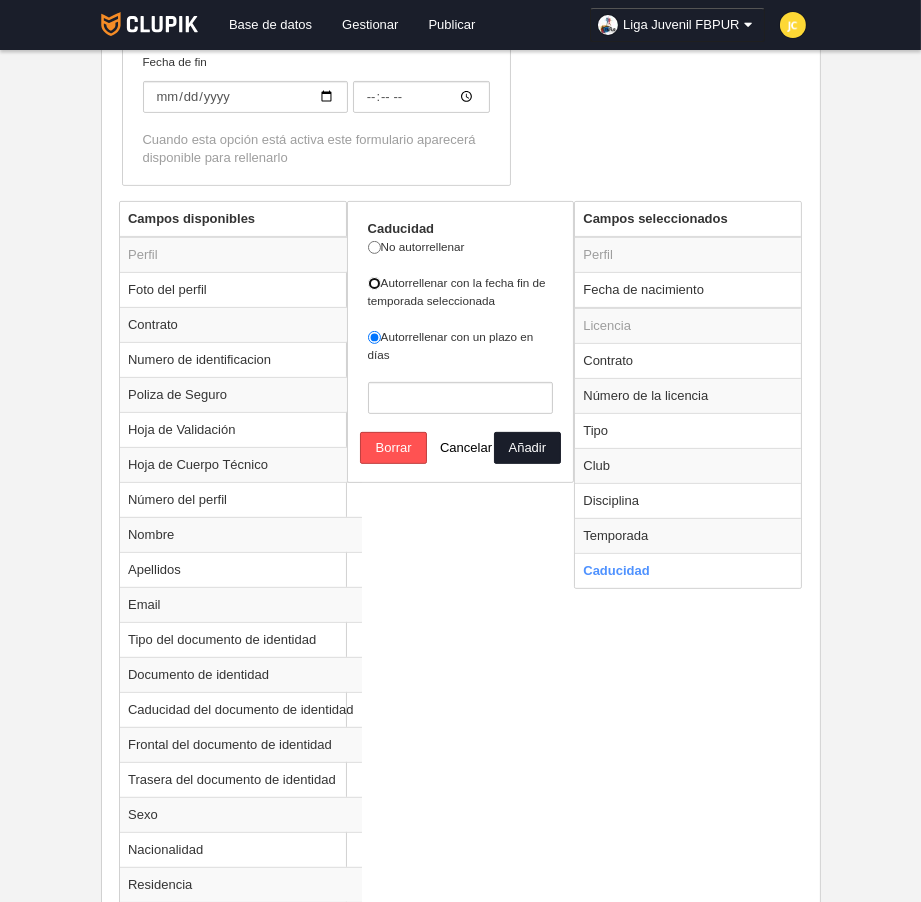 click on "Autorrellenar con la fecha fin de temporada seleccionada" at bounding box center (374, 283) 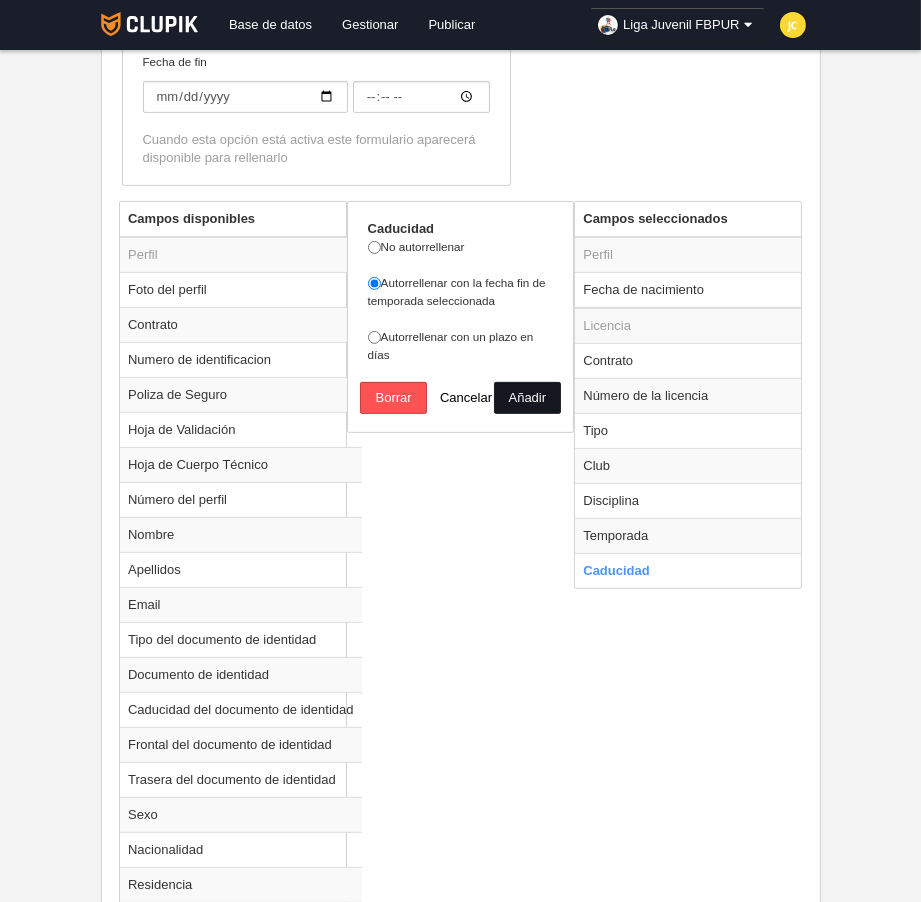 click on "Añadir" at bounding box center [527, 398] 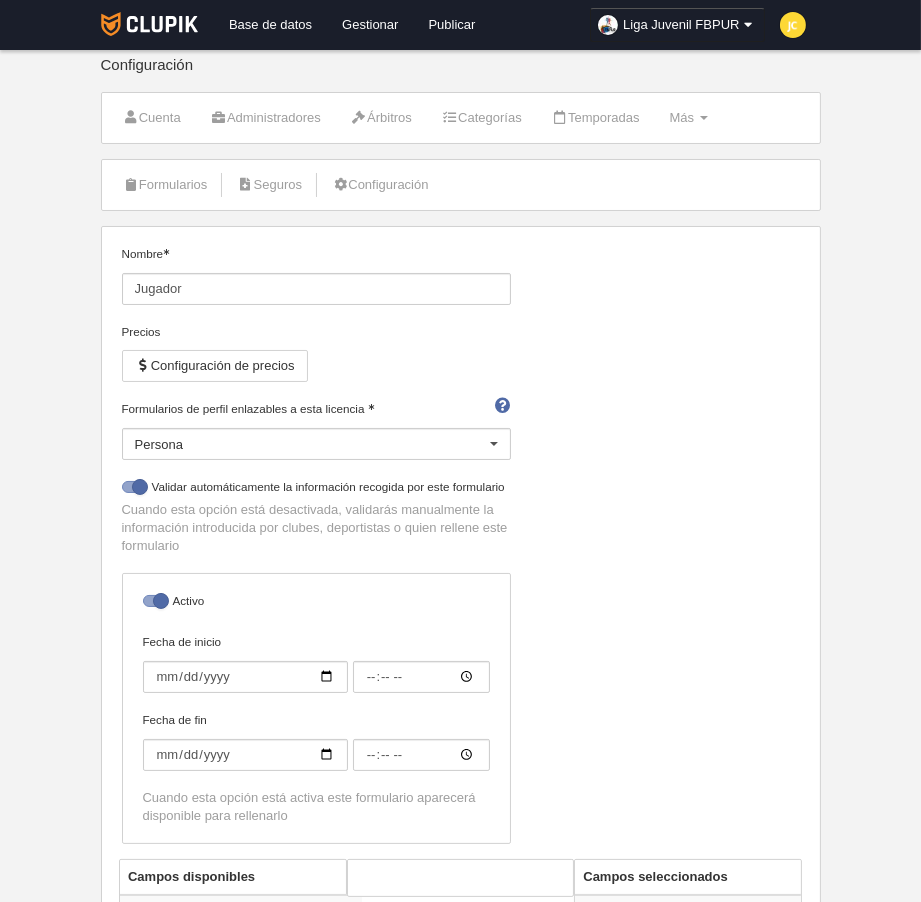 scroll, scrollTop: 0, scrollLeft: 0, axis: both 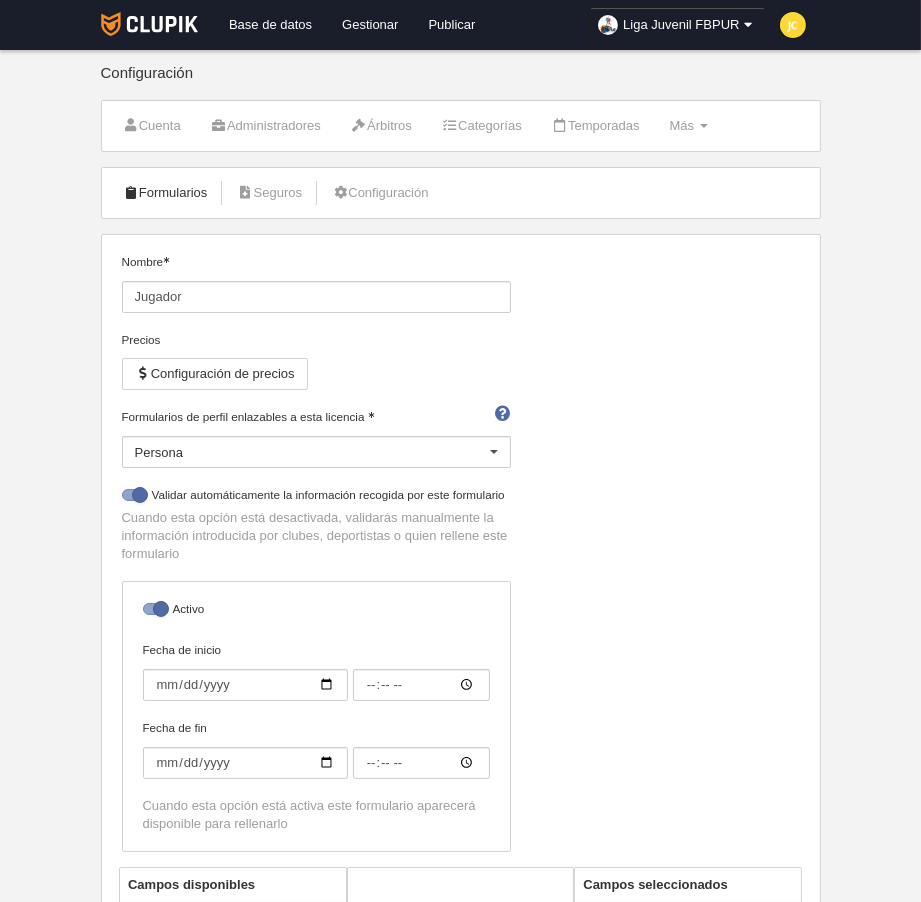 click on "Formularios" at bounding box center [165, 193] 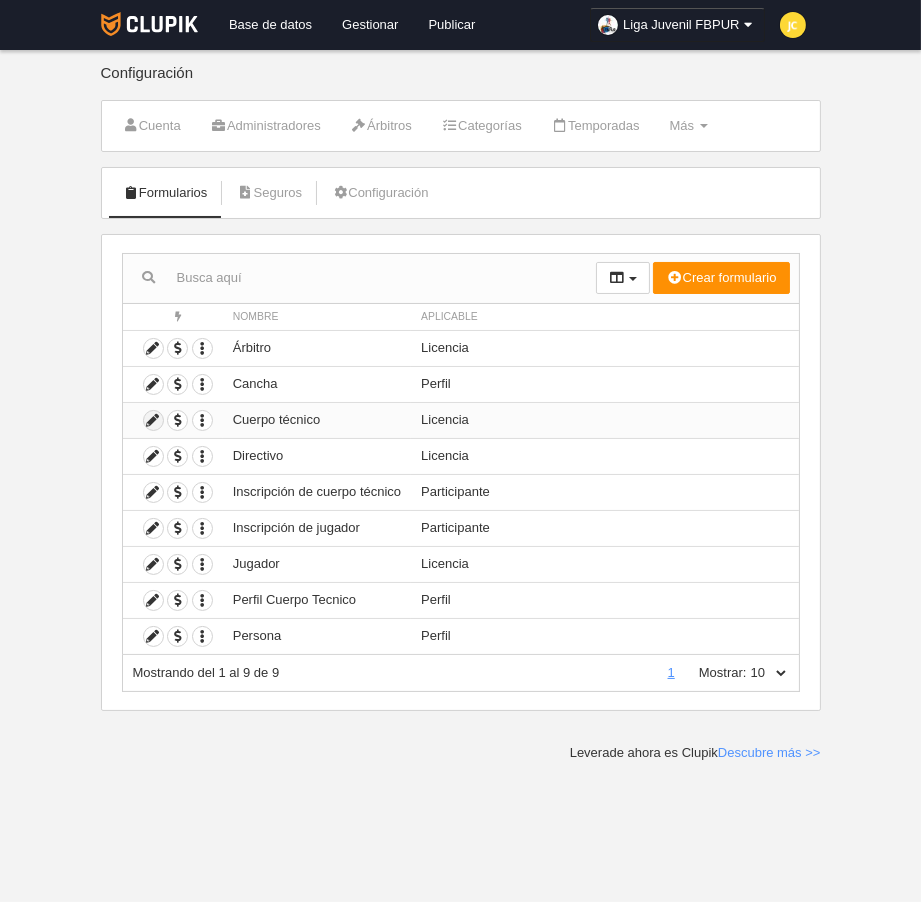 click at bounding box center (153, 420) 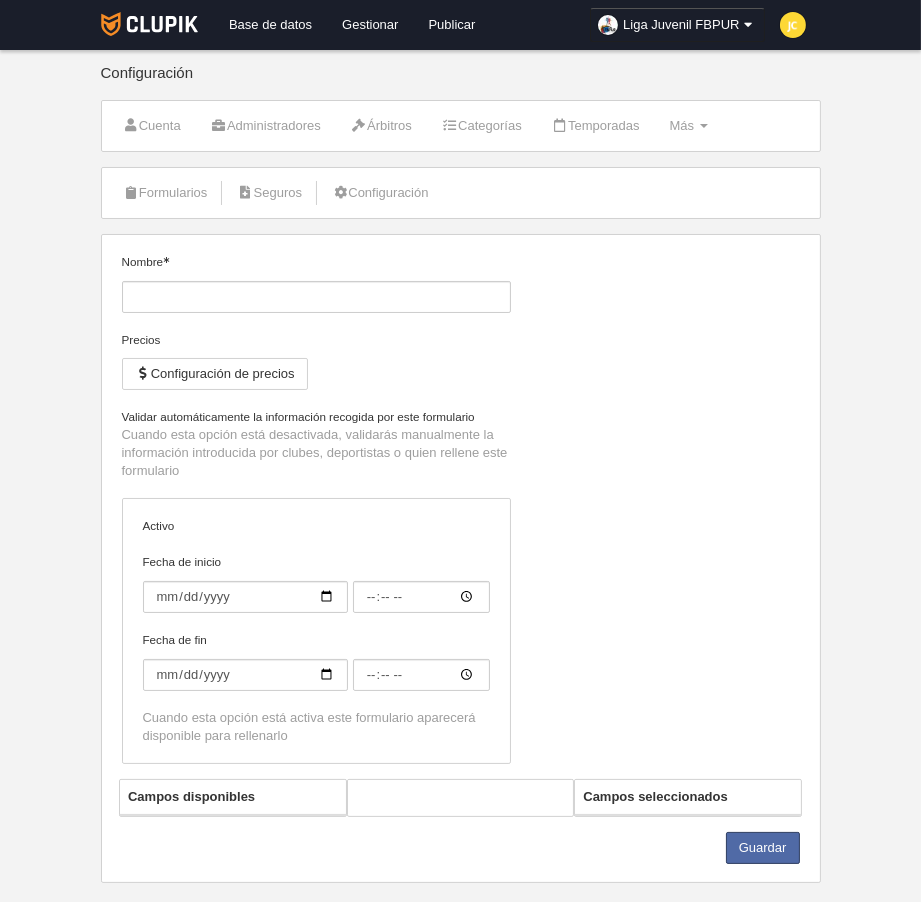type on "Cuerpo técnico" 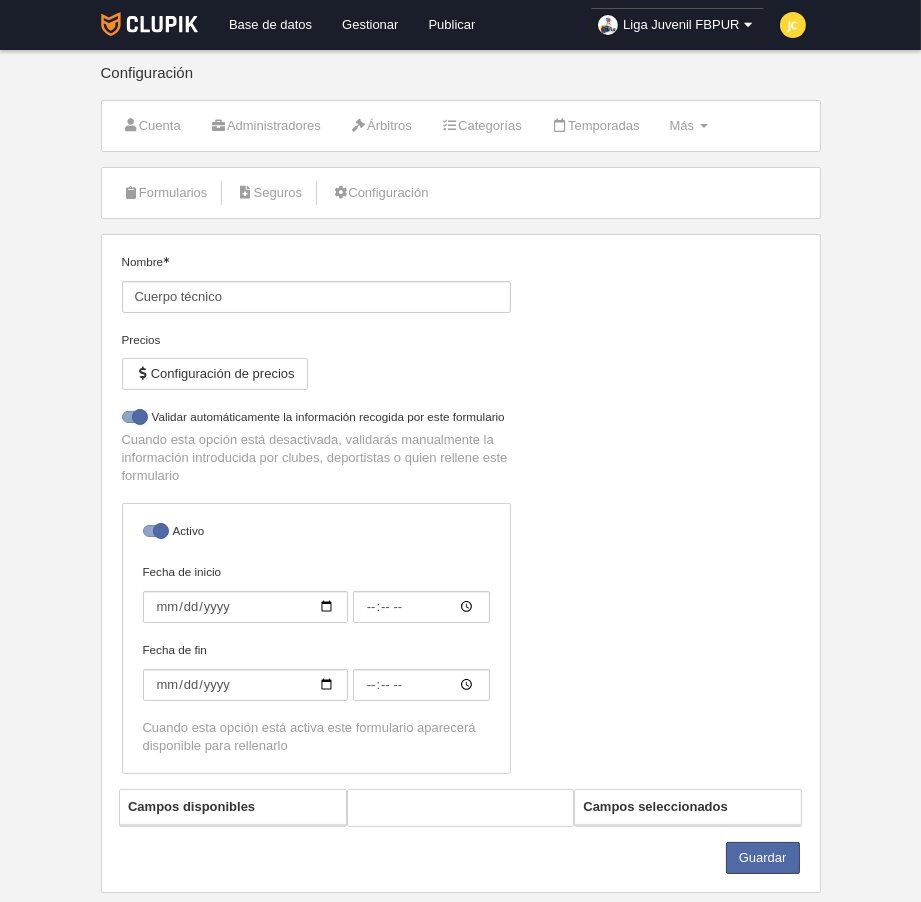 select on "selected" 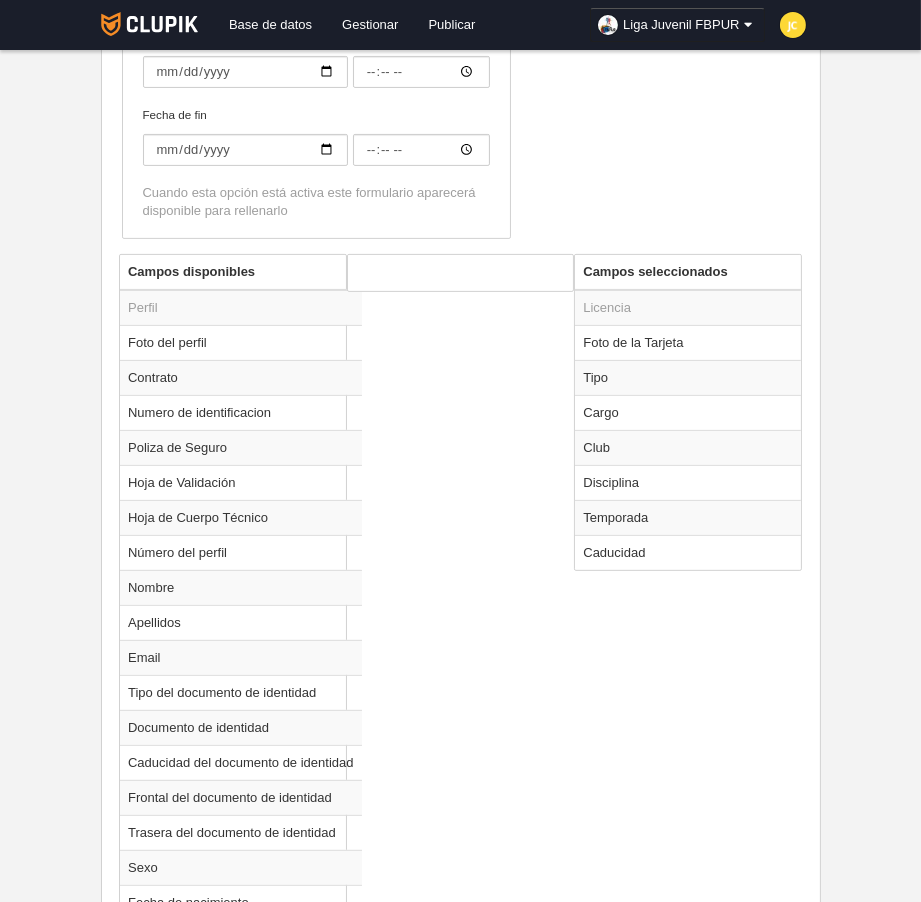 scroll, scrollTop: 622, scrollLeft: 0, axis: vertical 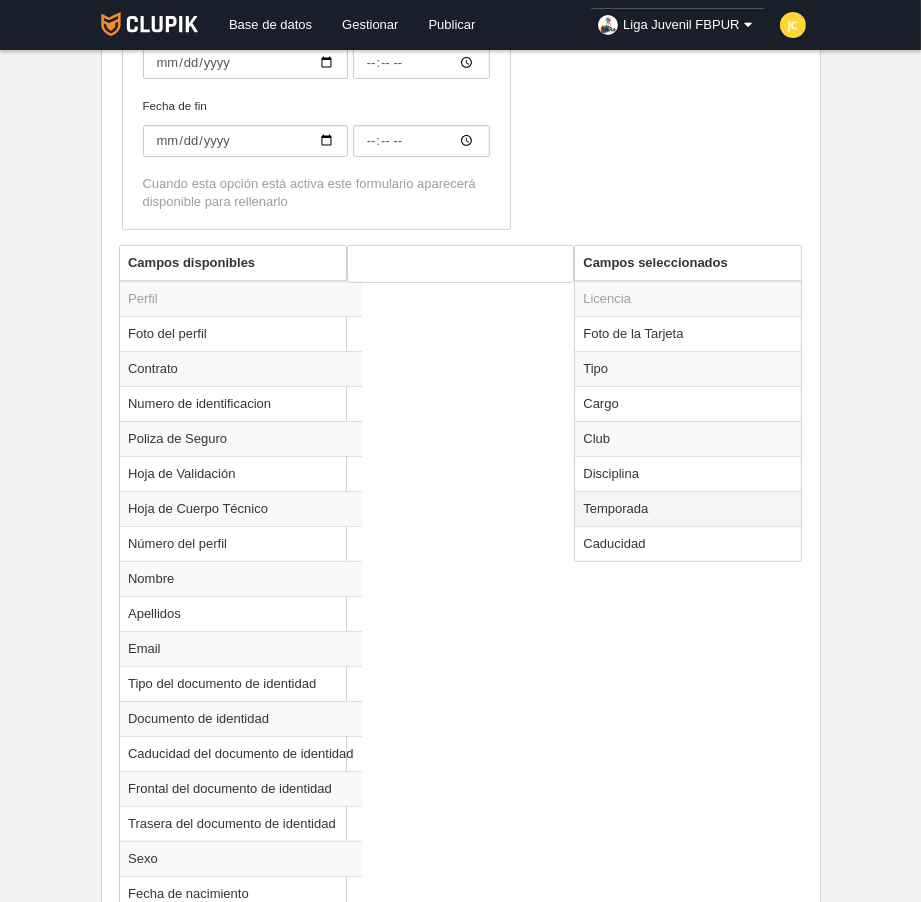 click on "Temporada" at bounding box center [688, 508] 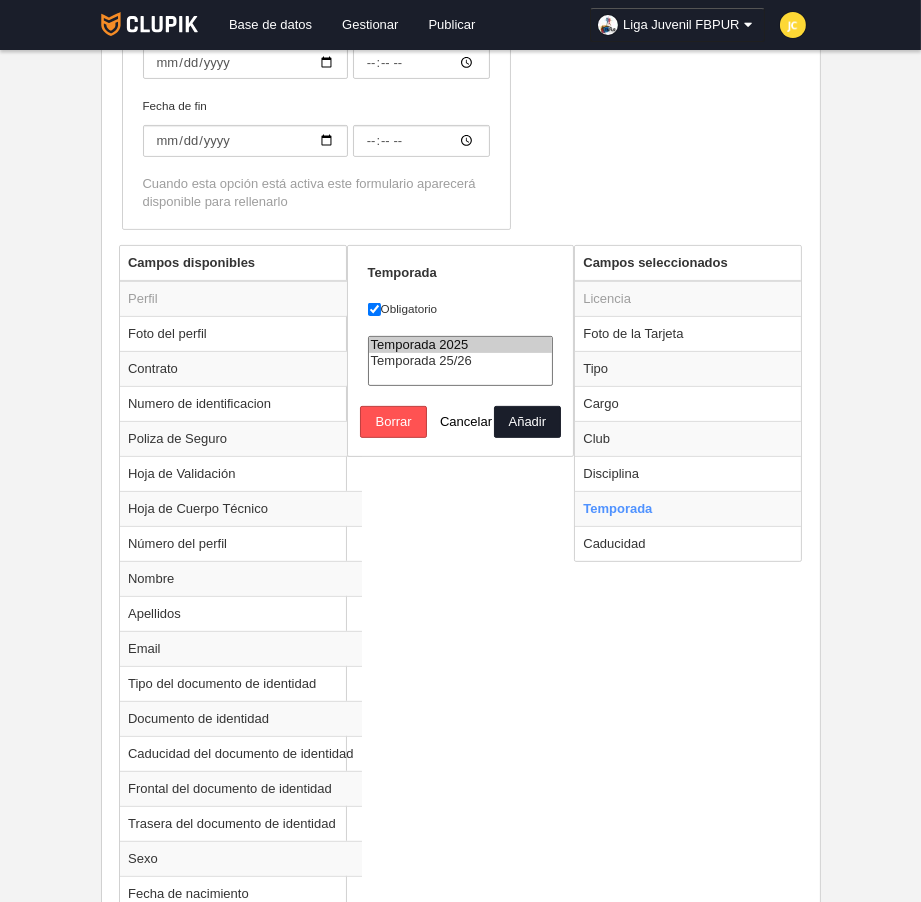 select on "[NUMBER]" 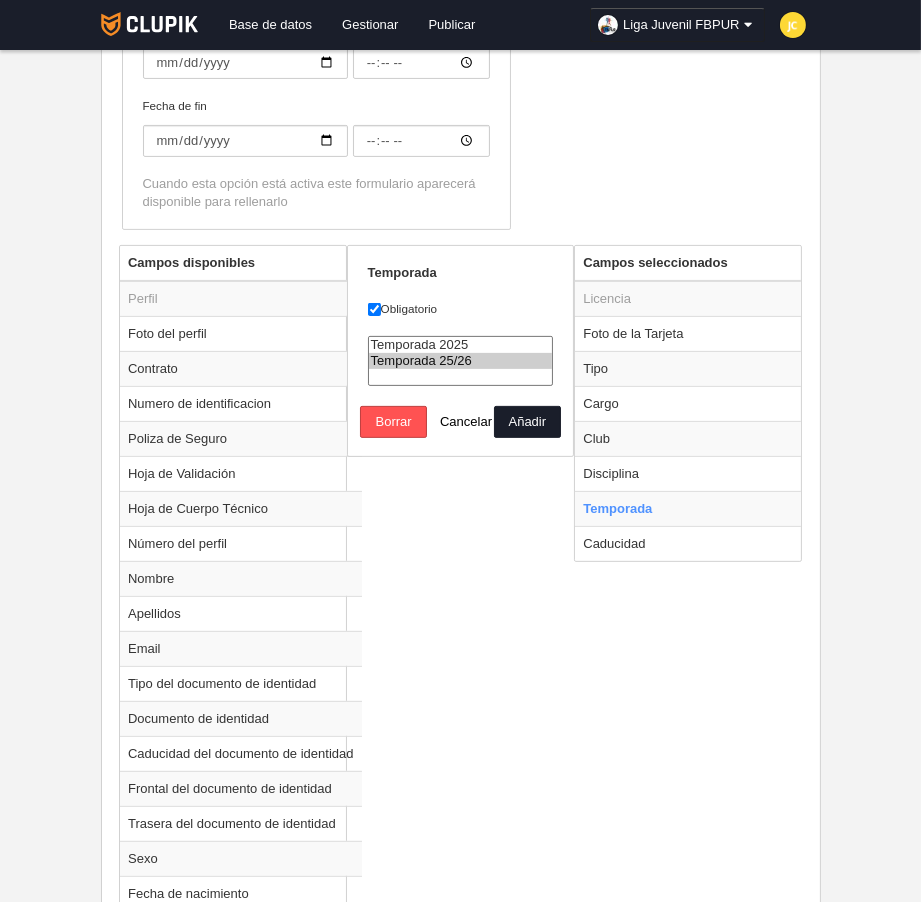 click on "Temporada 25/26" at bounding box center [461, 361] 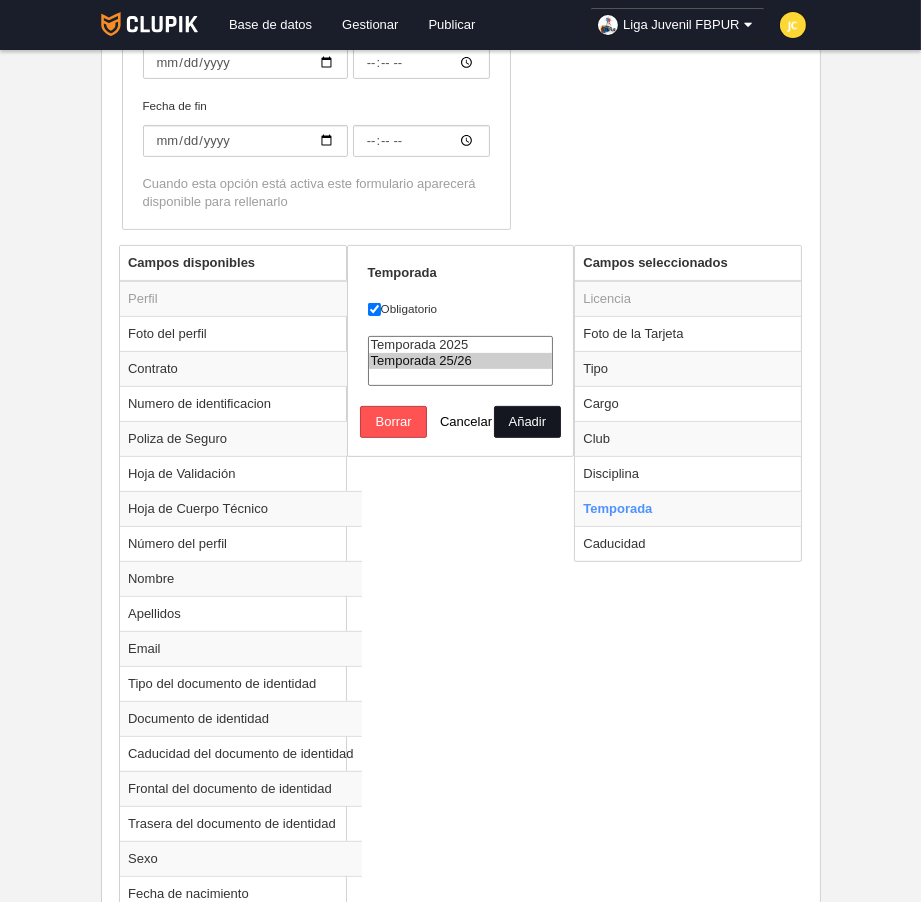 click on "Añadir" at bounding box center [527, 422] 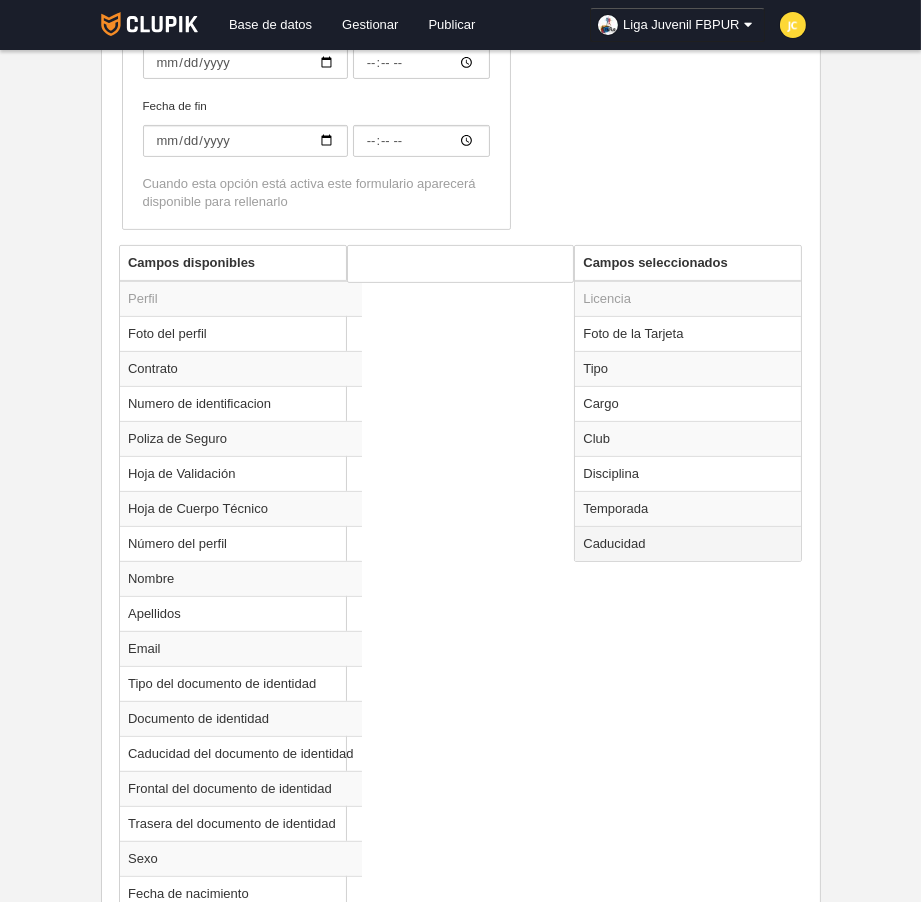click on "Caducidad" at bounding box center (688, 543) 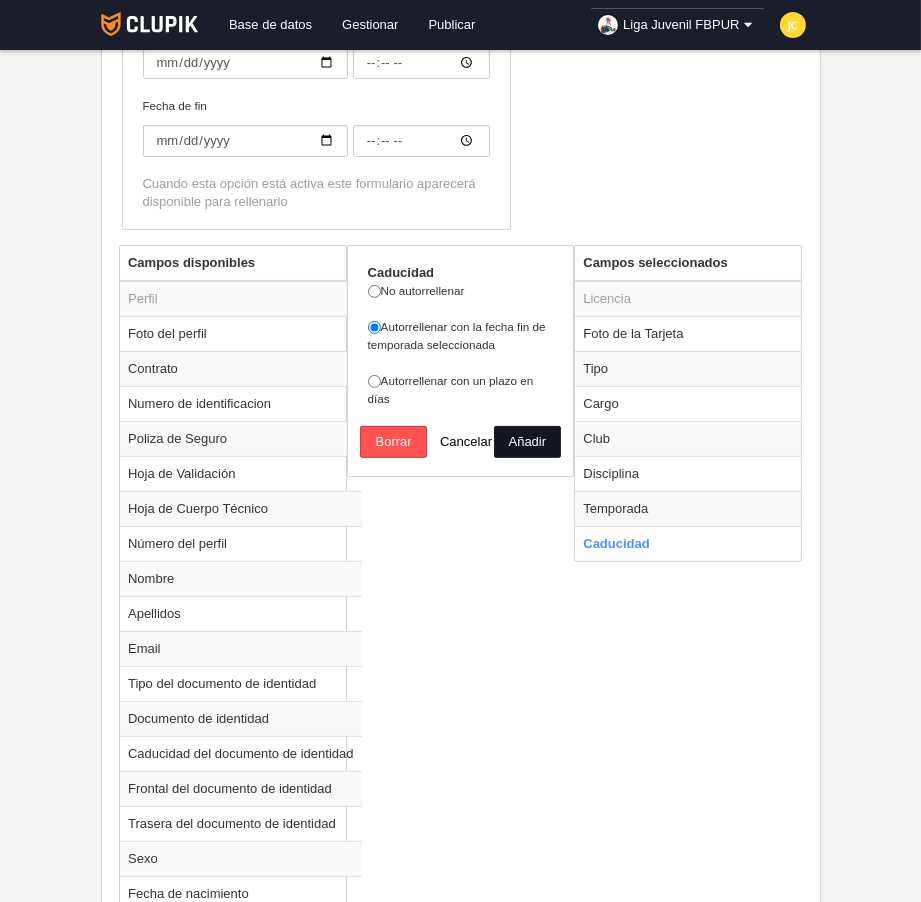 click on "Añadir" at bounding box center [527, 442] 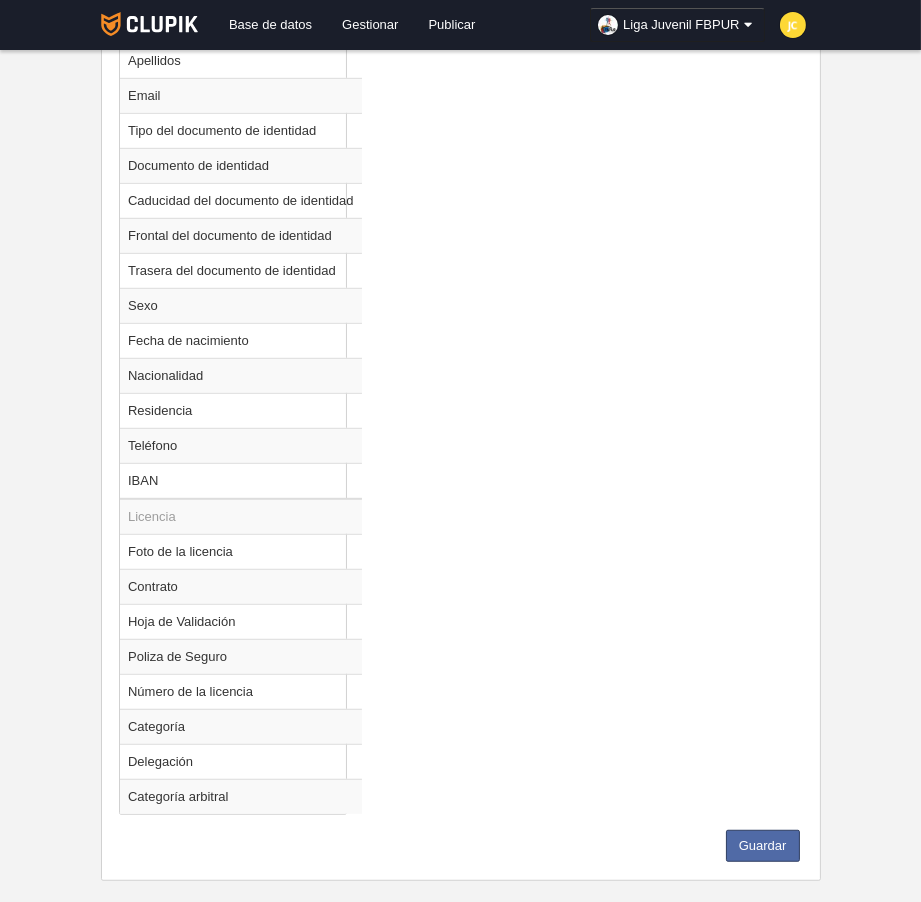 scroll, scrollTop: 1184, scrollLeft: 0, axis: vertical 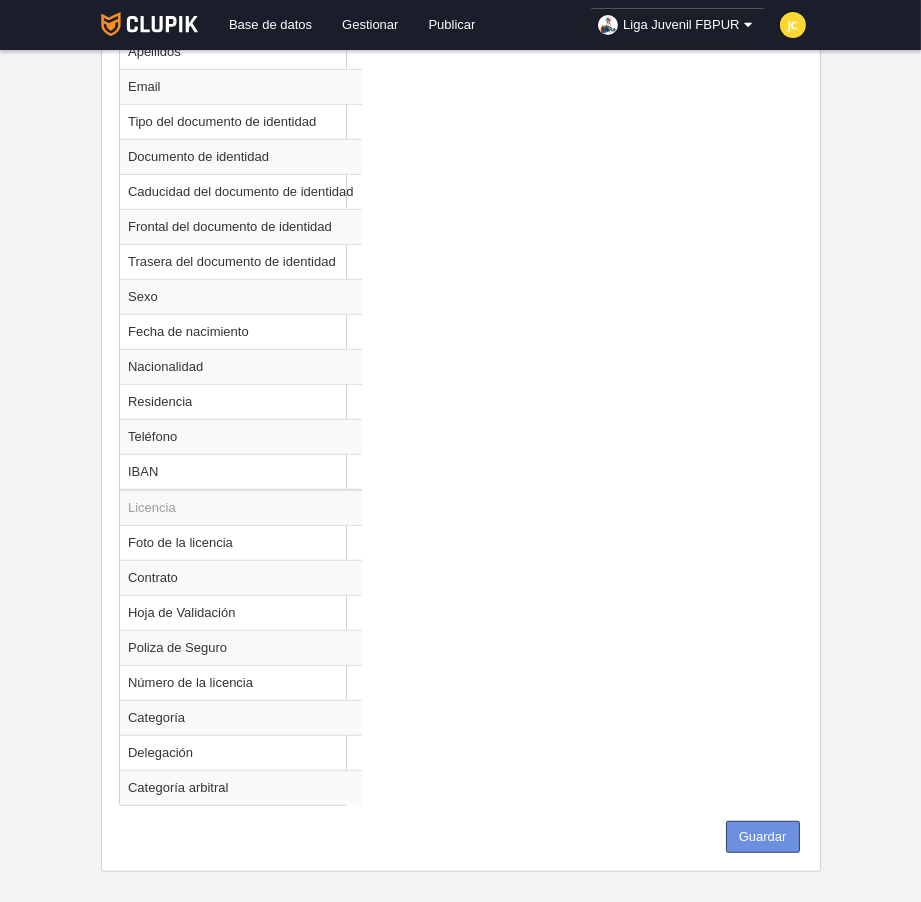 click on "Guardar" at bounding box center [763, 837] 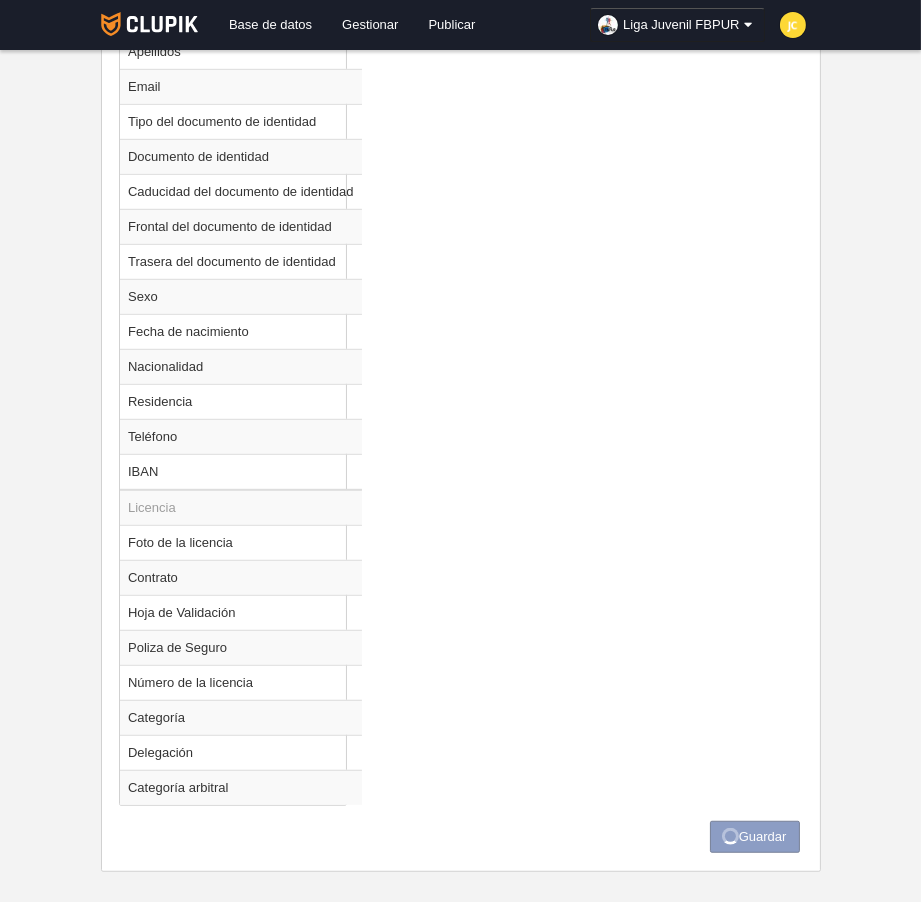 scroll, scrollTop: 0, scrollLeft: 0, axis: both 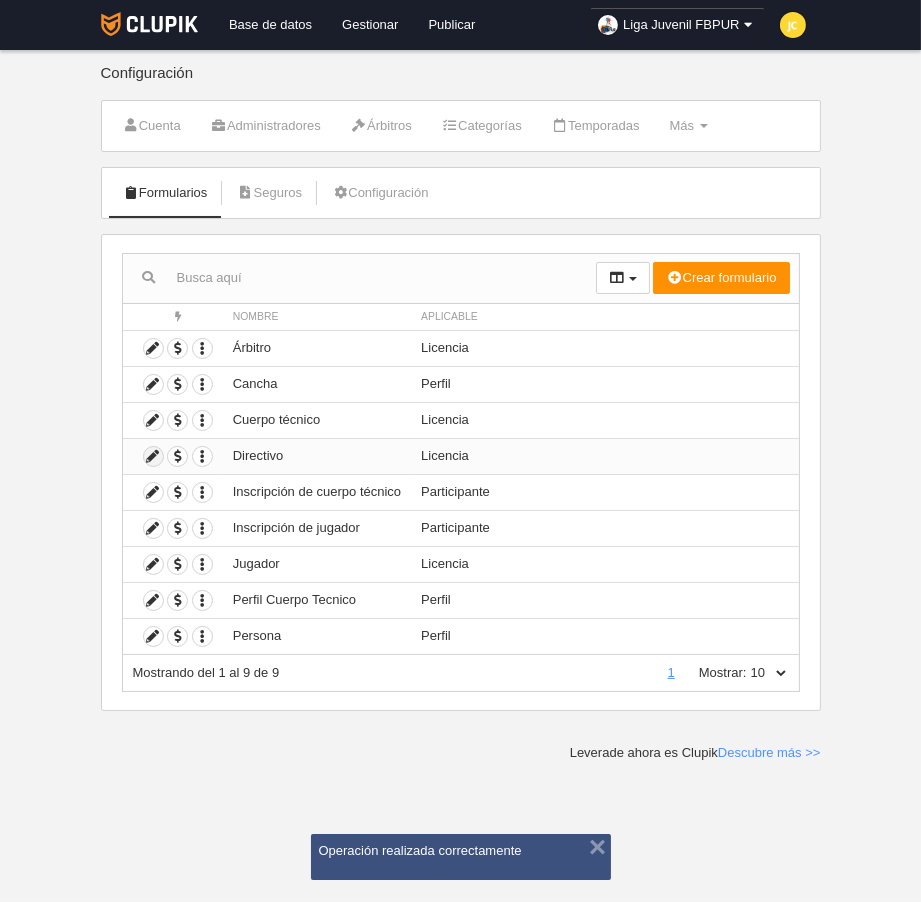 click at bounding box center (153, 456) 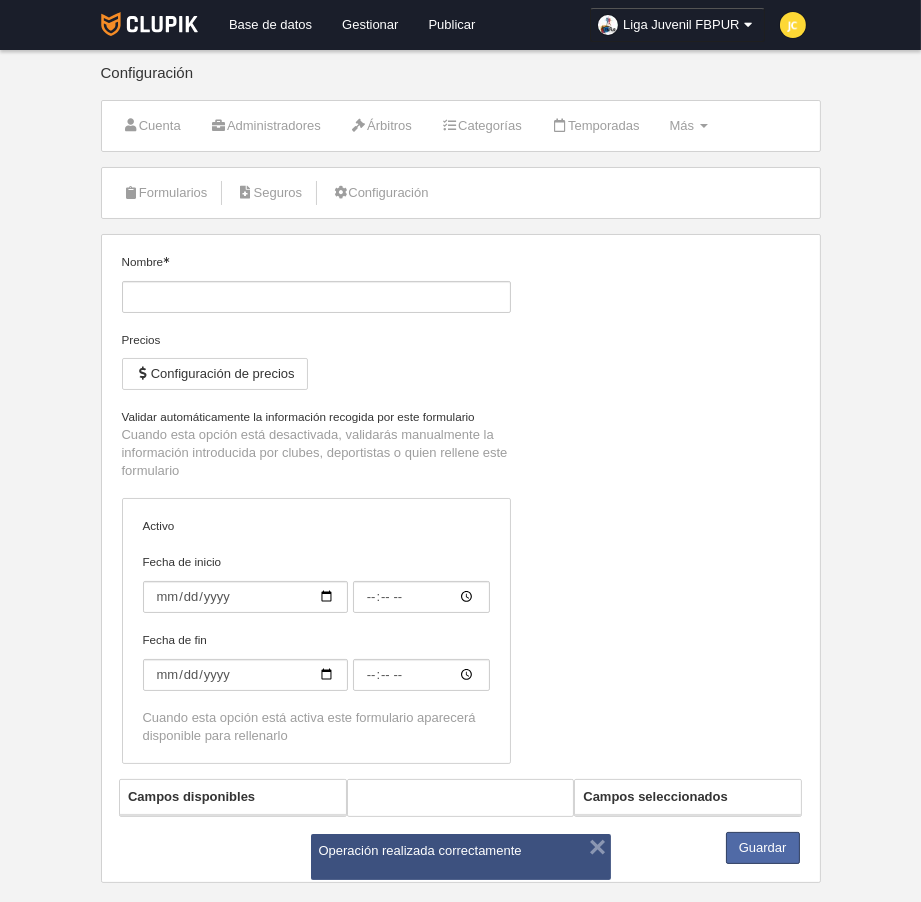 type on "Directivo" 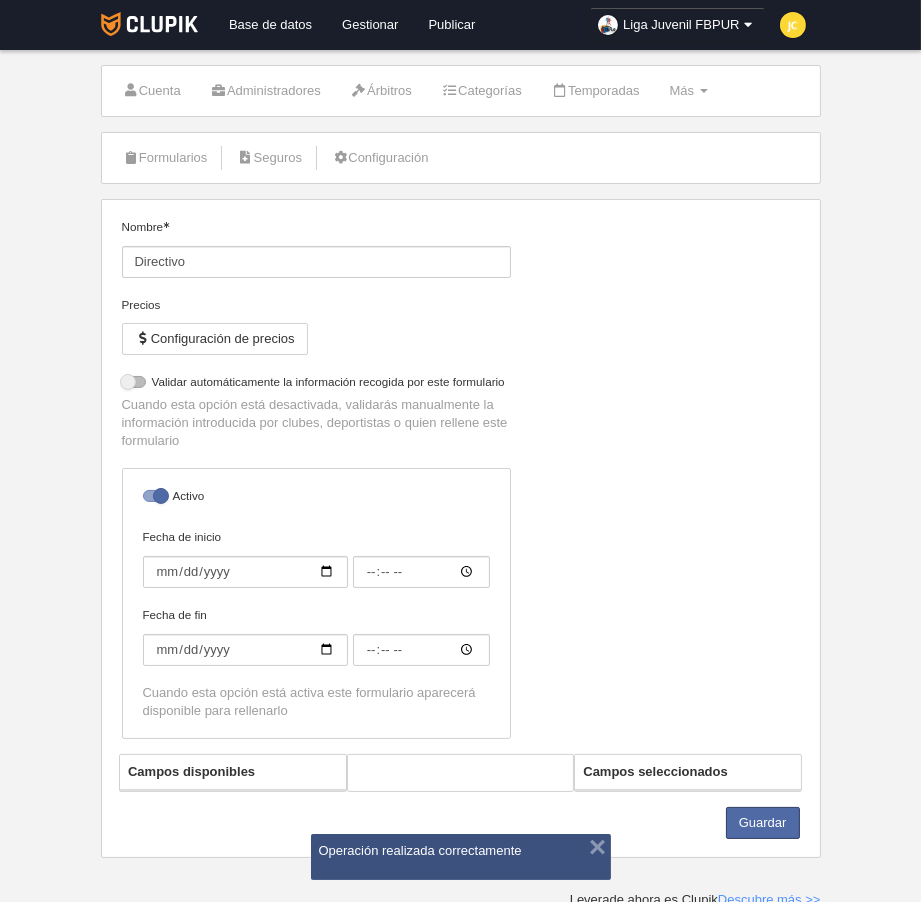 select on "selected" 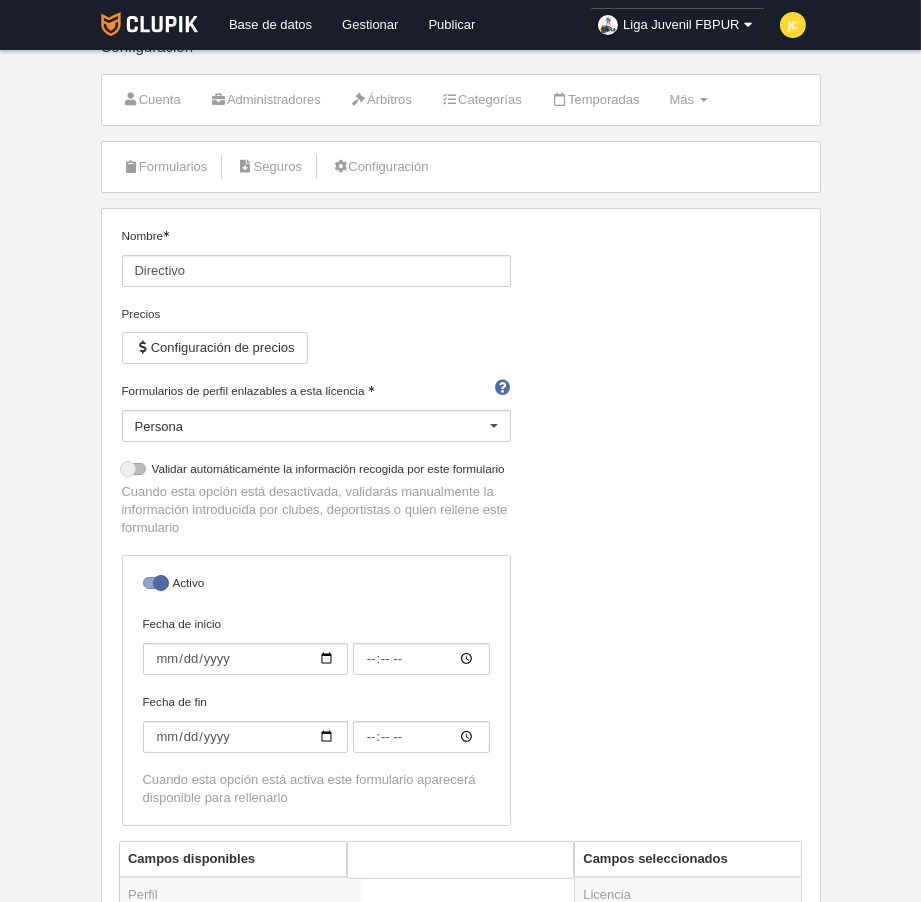scroll, scrollTop: 0, scrollLeft: 0, axis: both 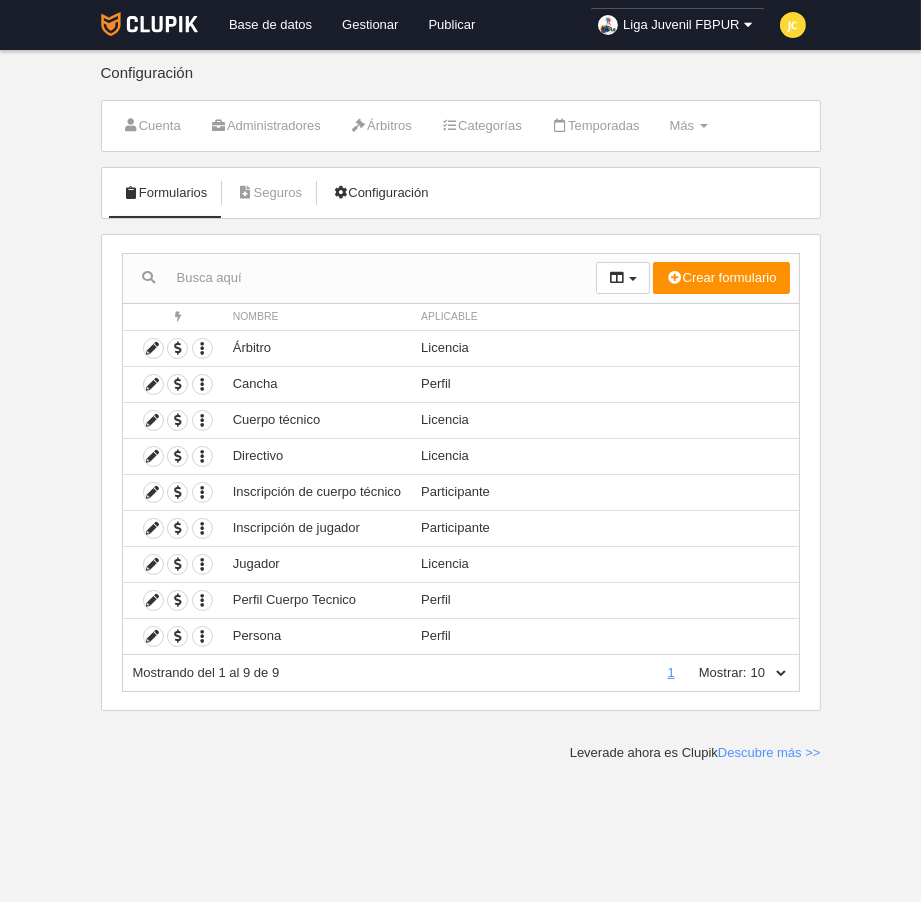 click on "Configuración" at bounding box center (380, 193) 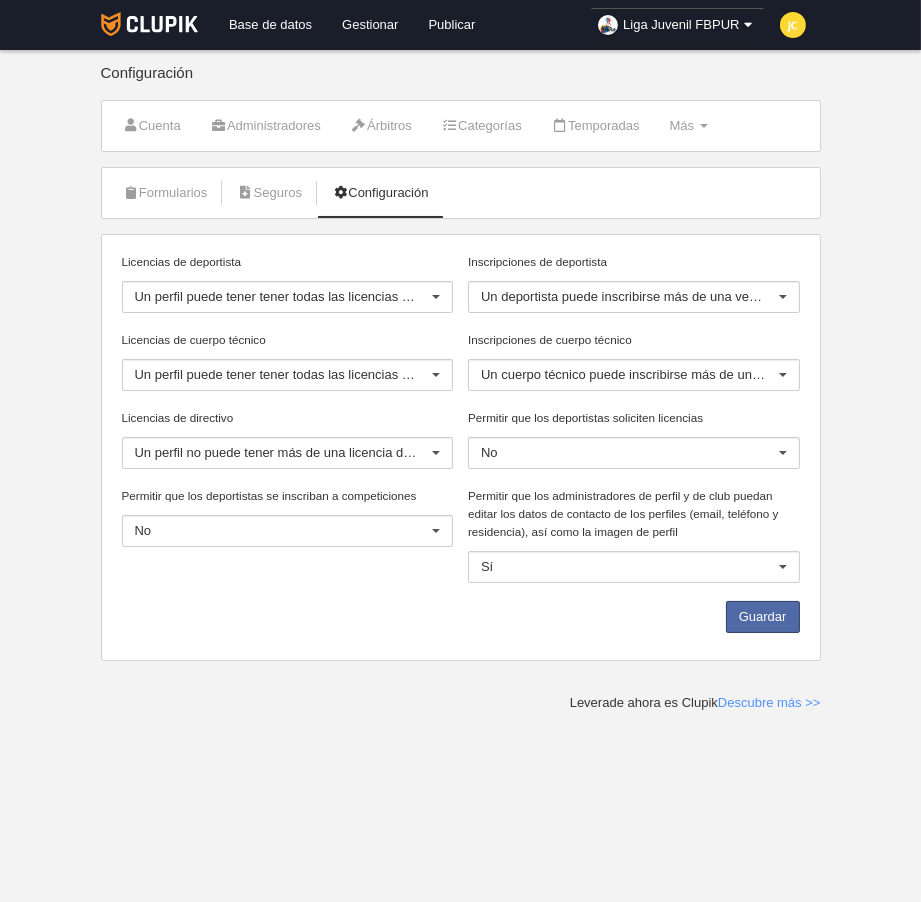 click on "Guardar" at bounding box center (460, 621) 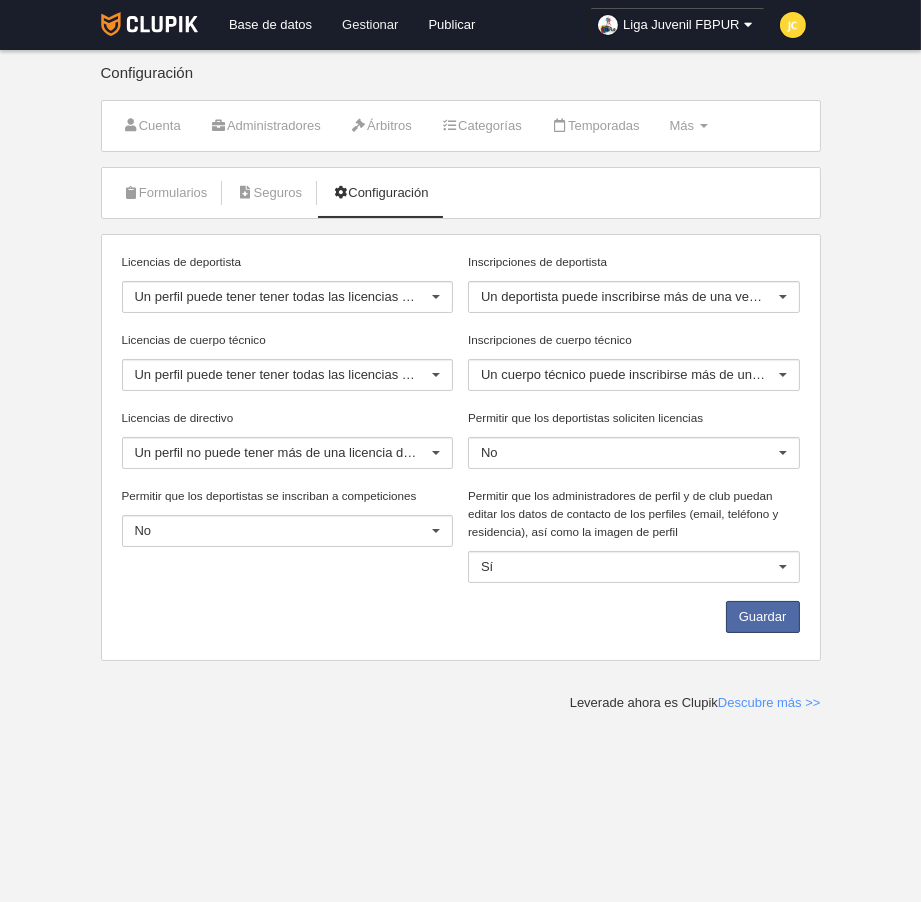 click on "Gestionar" at bounding box center (370, 25) 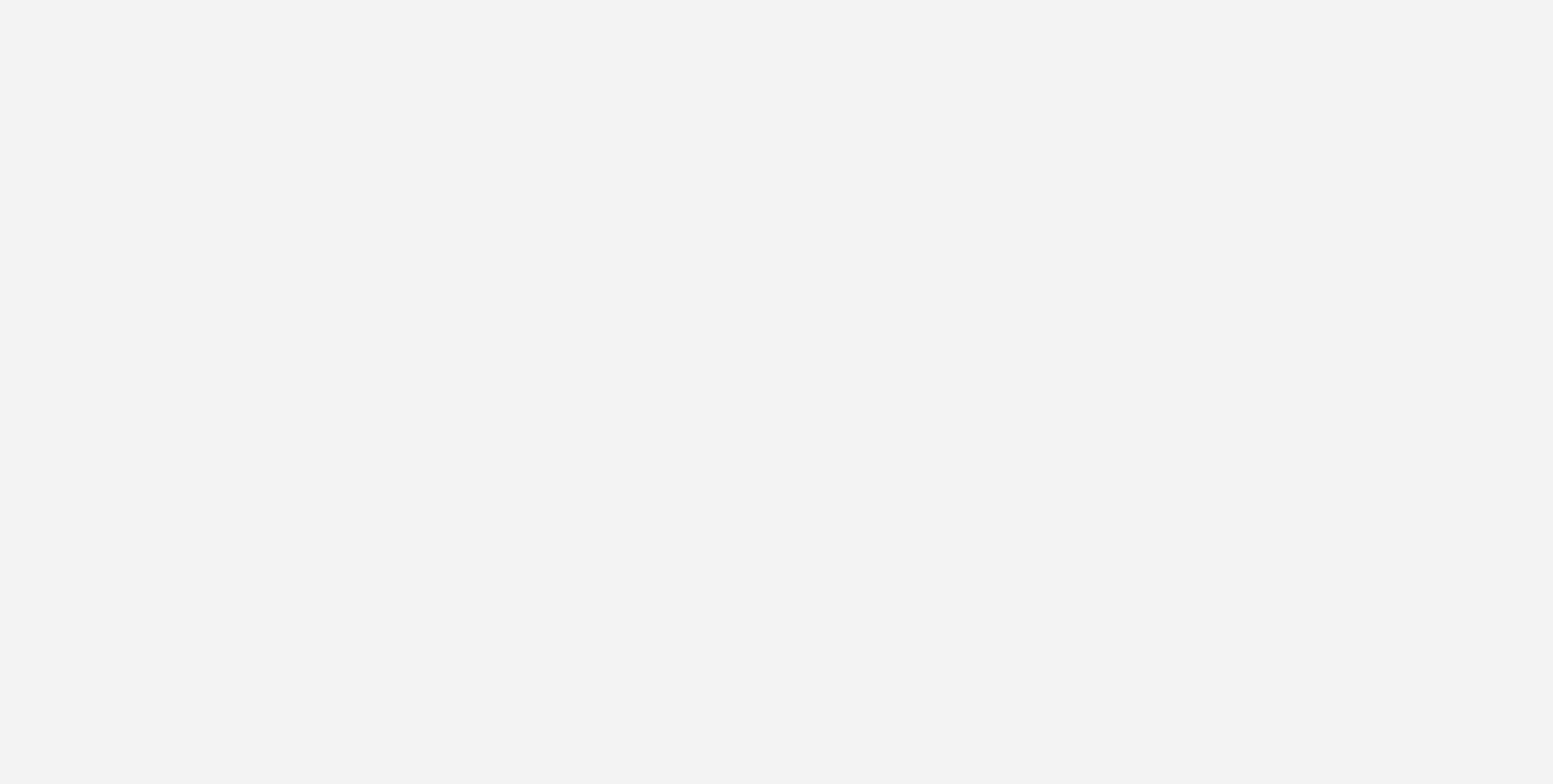 scroll, scrollTop: 0, scrollLeft: 0, axis: both 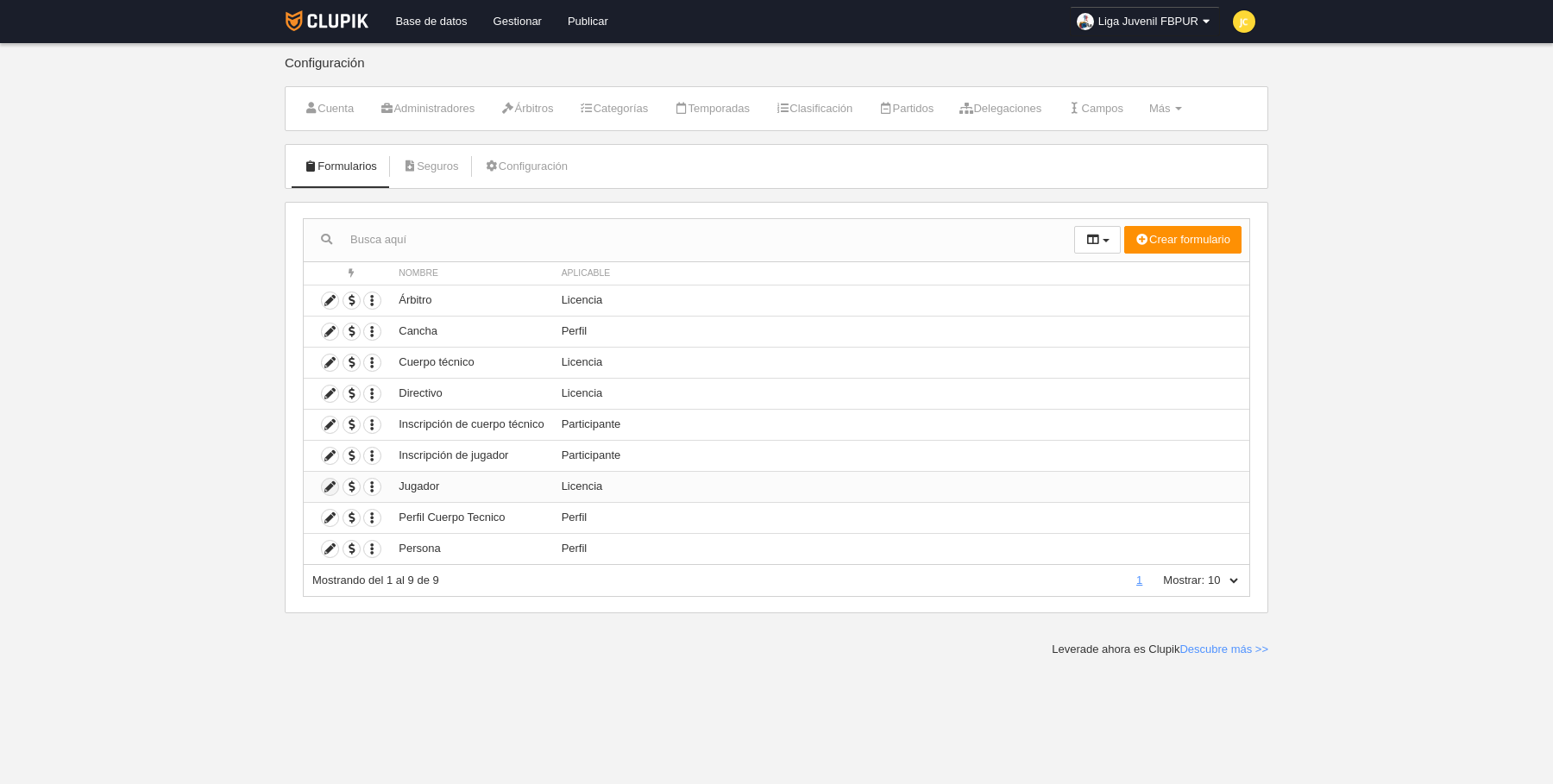 click at bounding box center (330, 486) 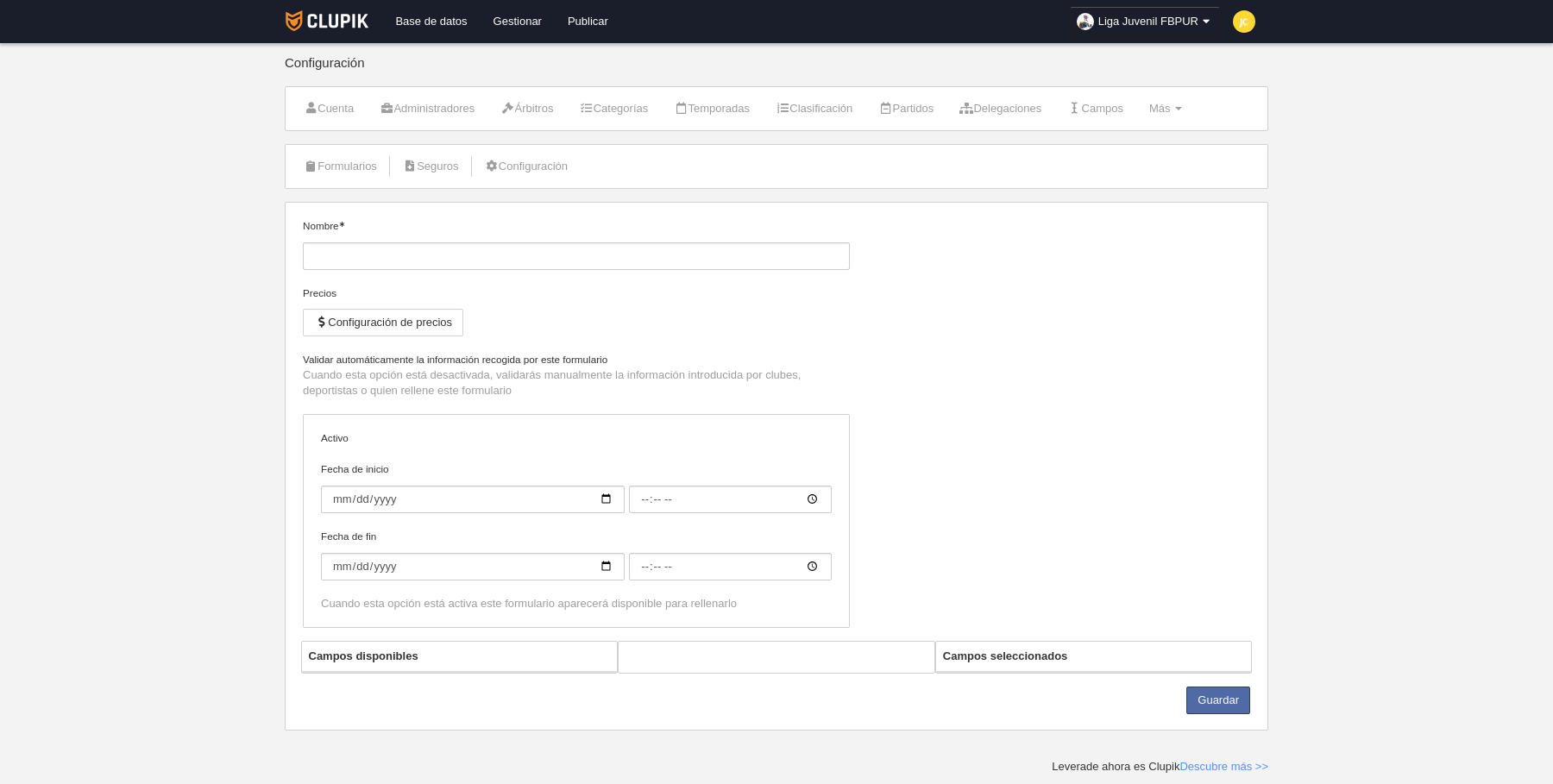 type on "Jugador" 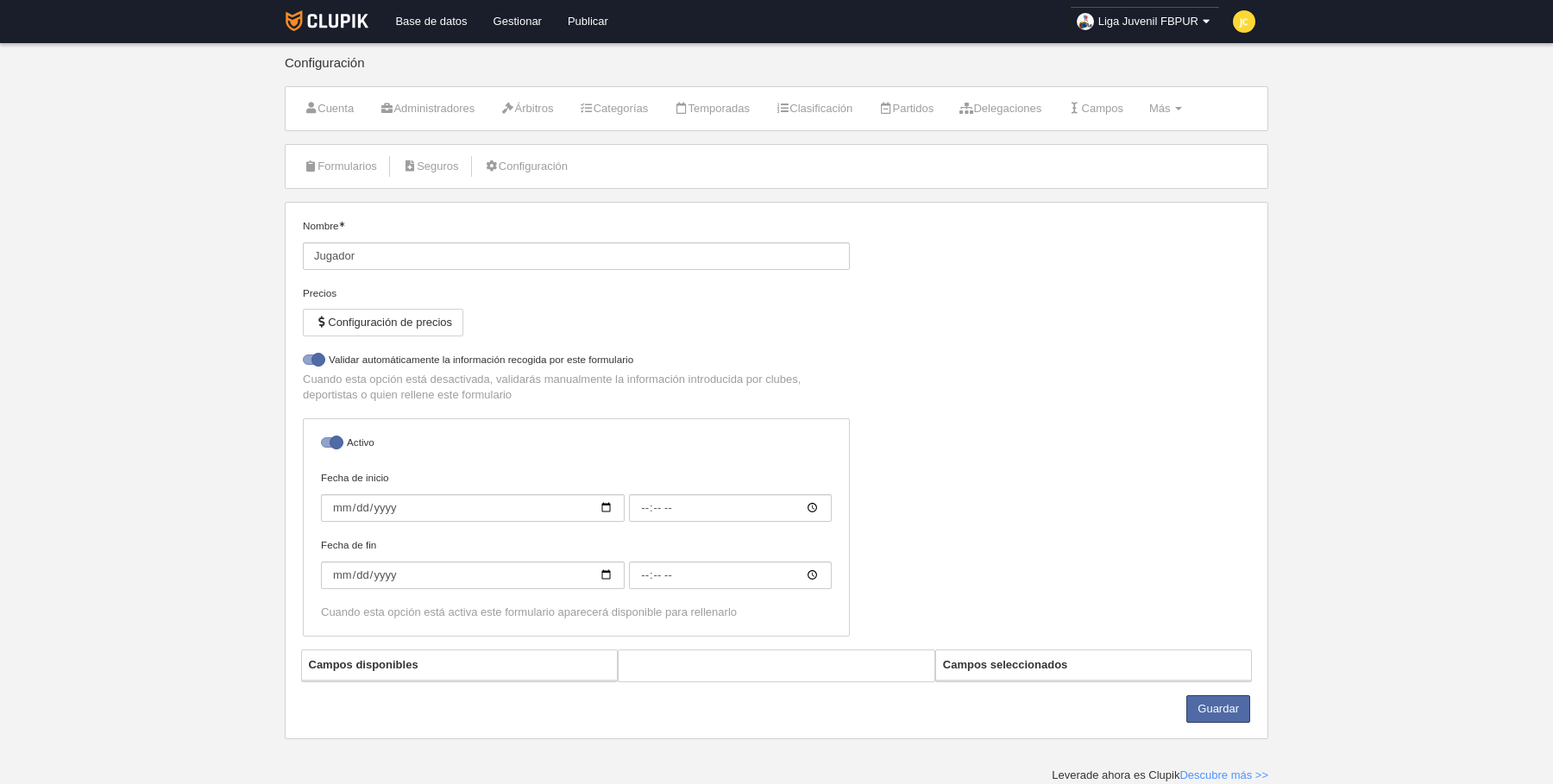 select on "selected" 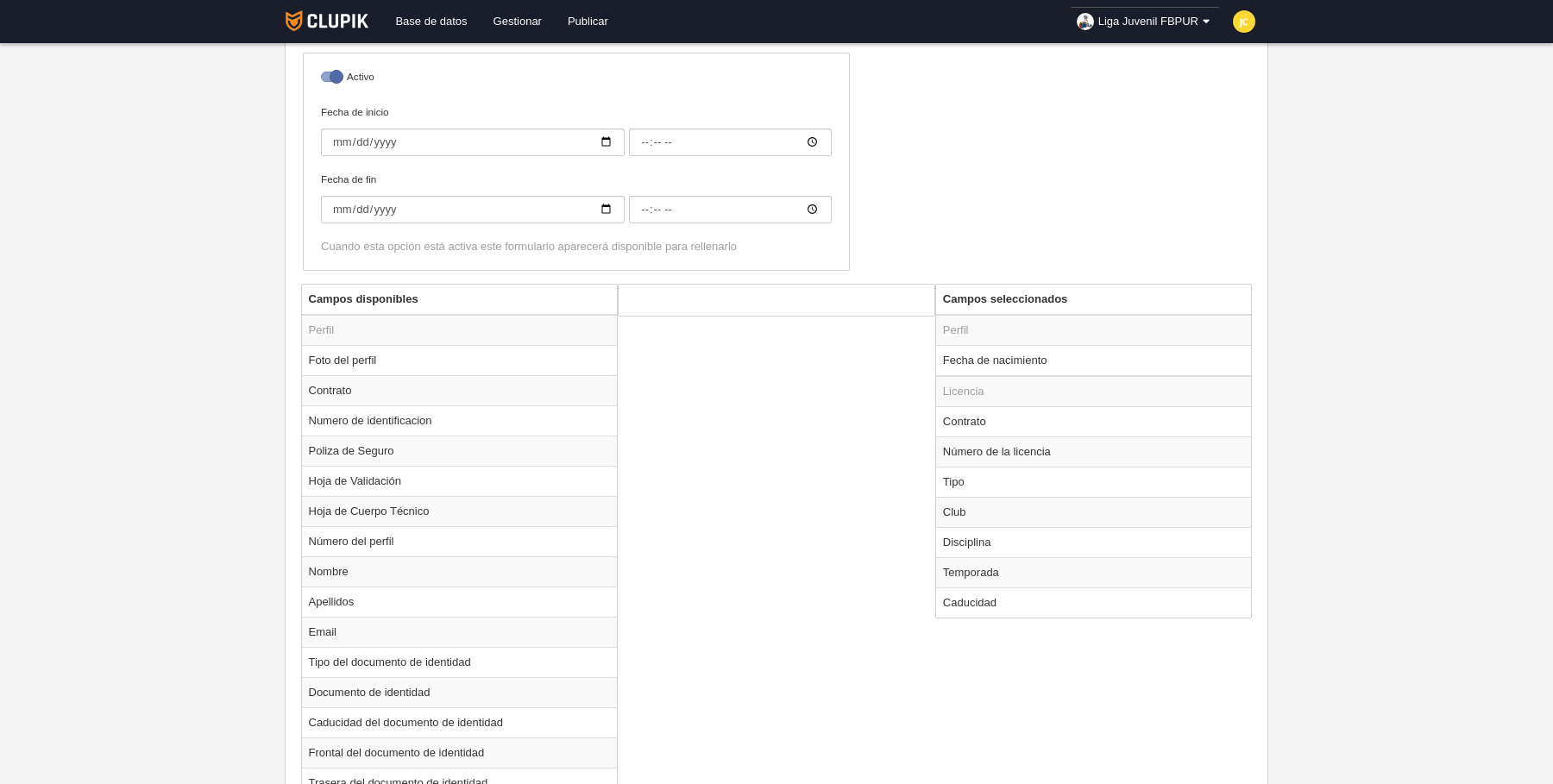 scroll, scrollTop: 441, scrollLeft: 0, axis: vertical 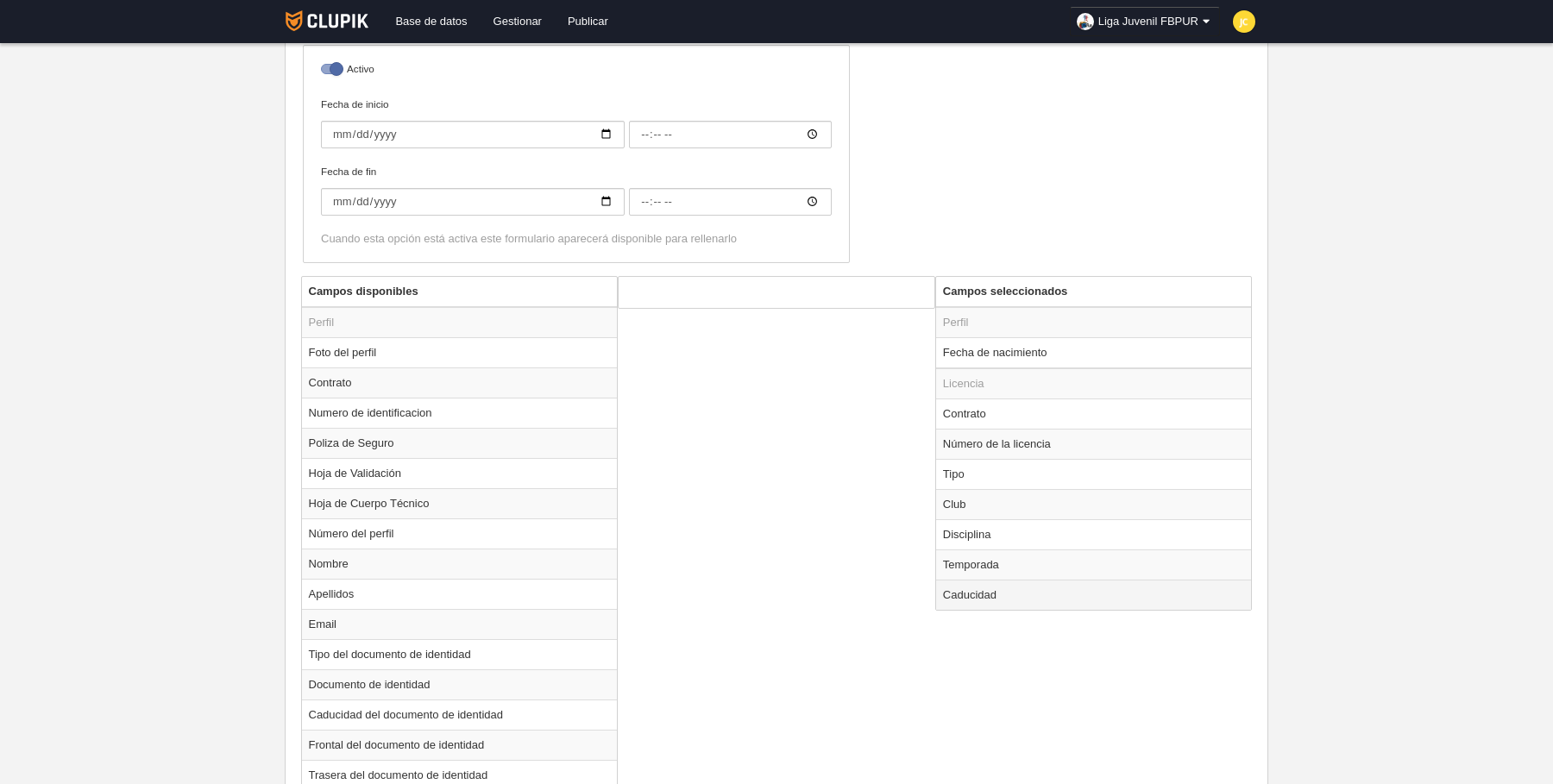 click on "Caducidad" at bounding box center (1094, 594) 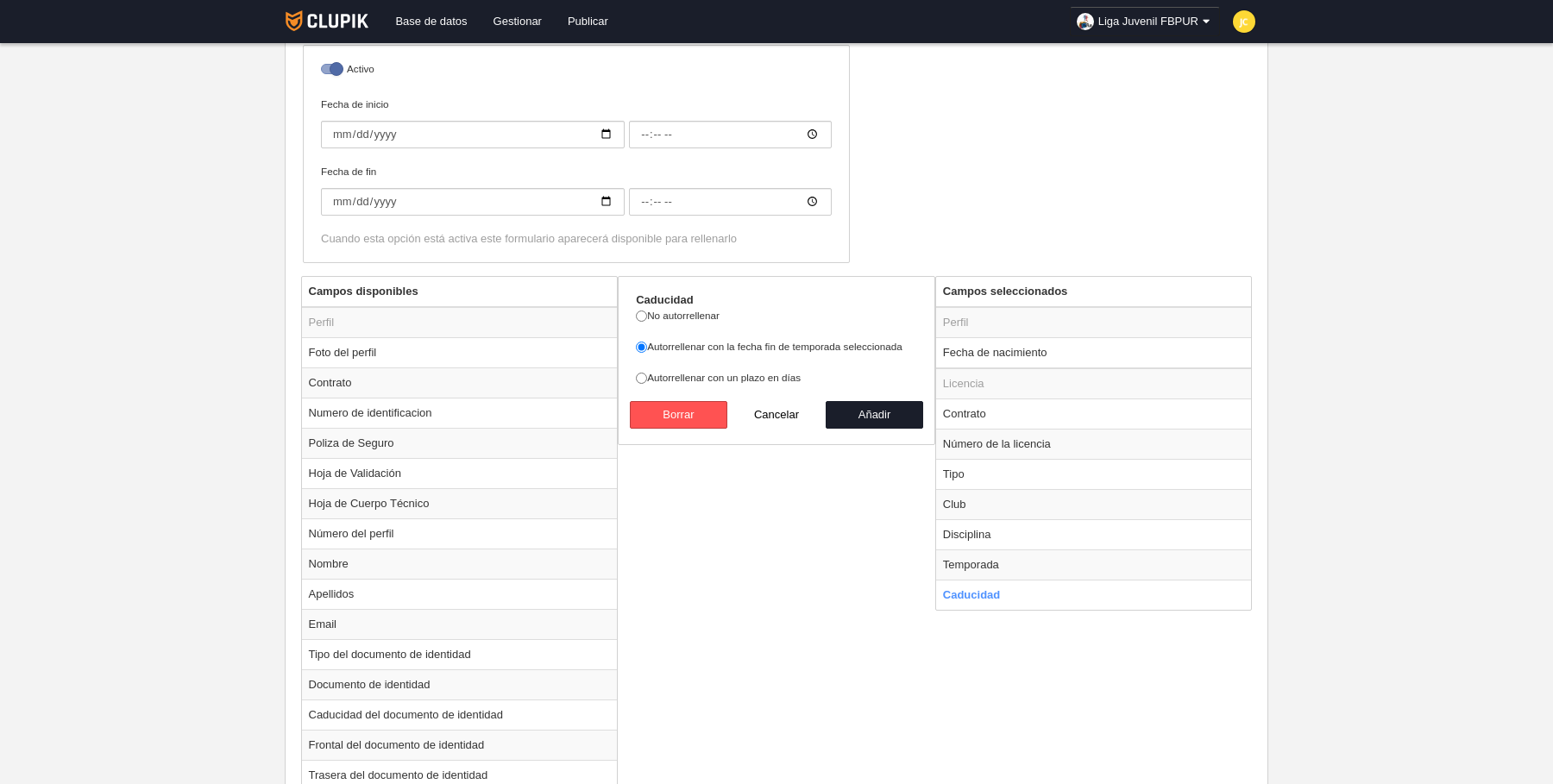 click on "Autorrellenar con un plazo en días" at bounding box center [776, 378] 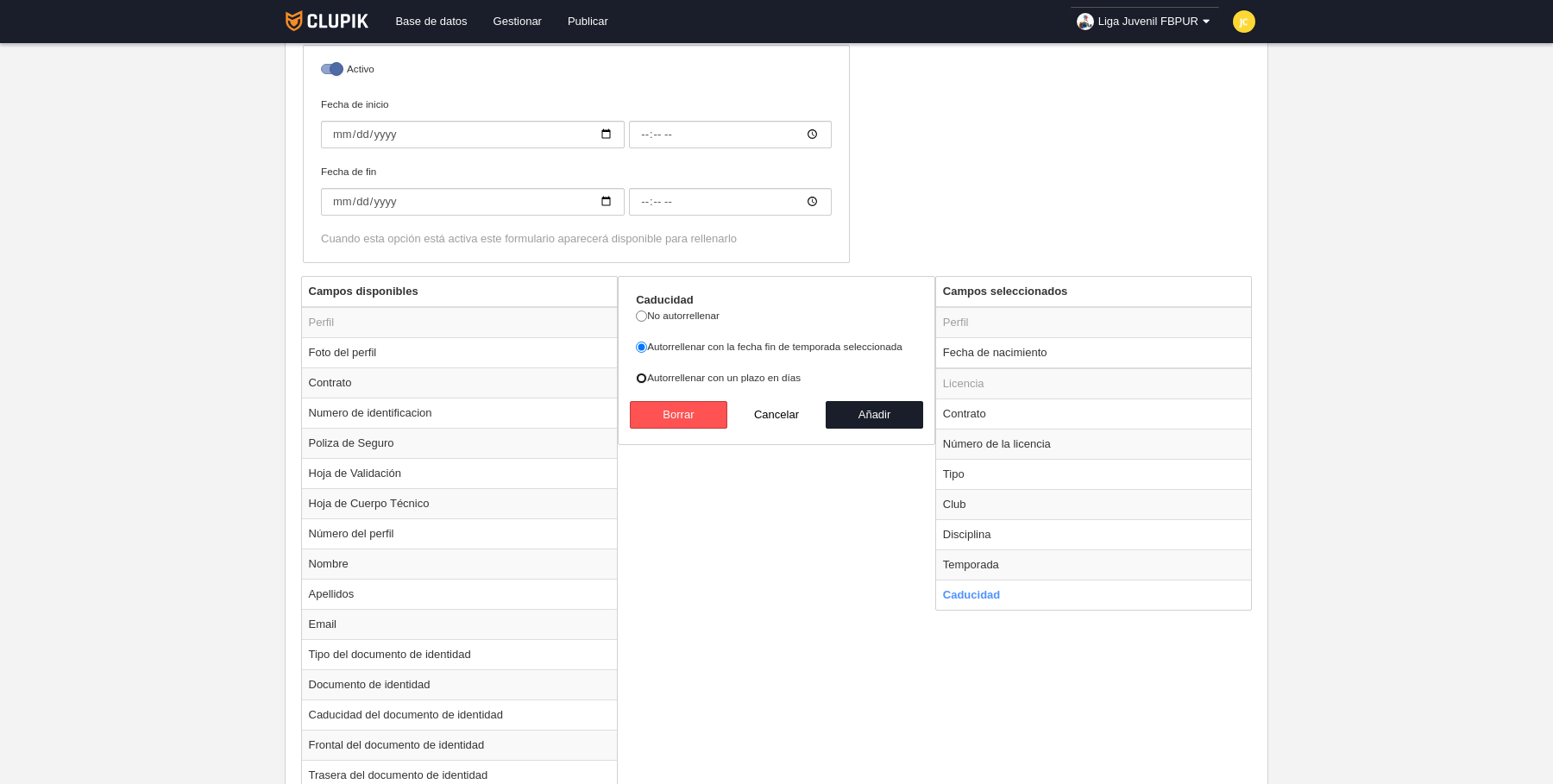 click on "Autorrellenar con un plazo en días" at bounding box center (641, 378) 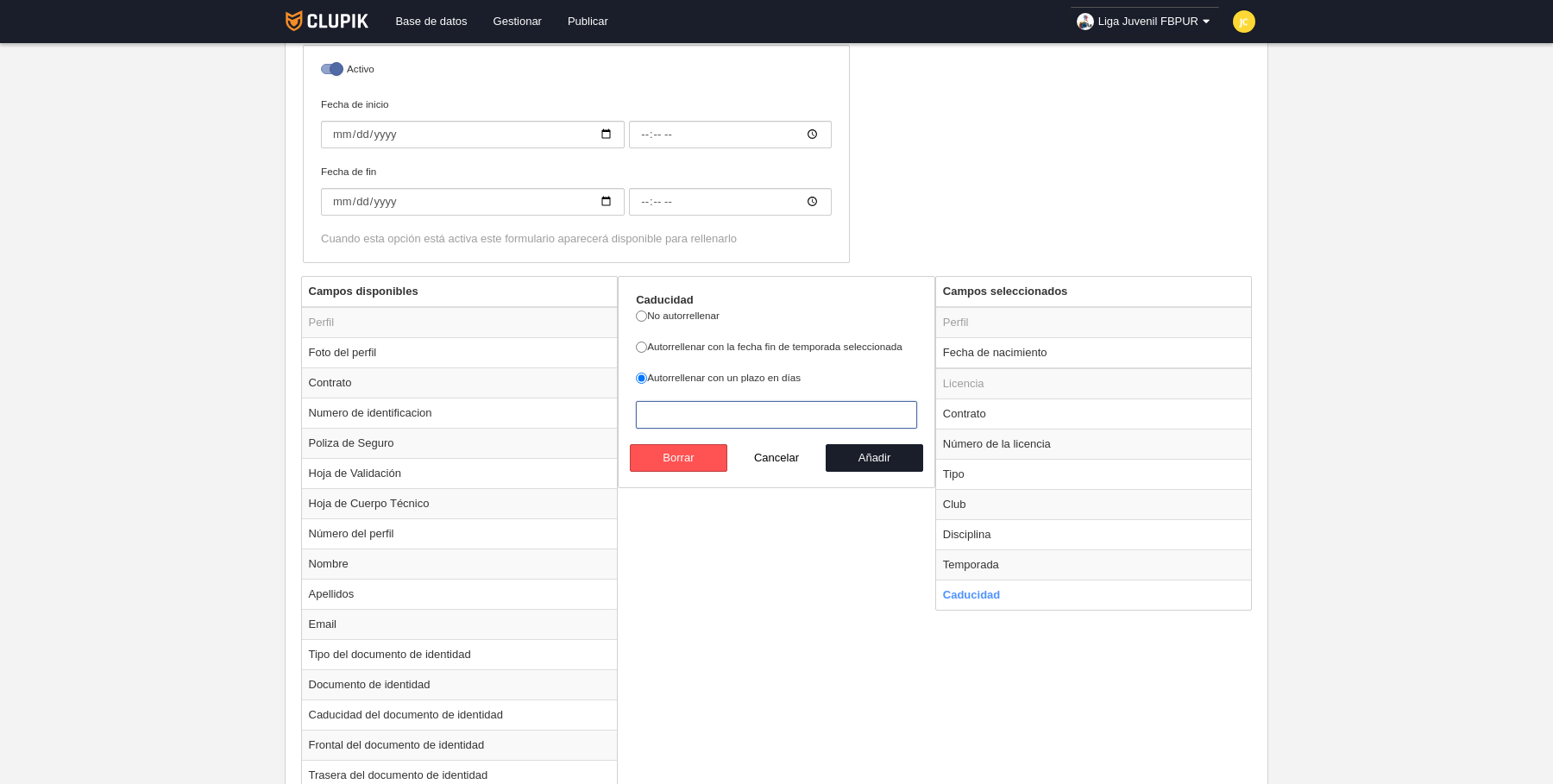 click at bounding box center (776, 415) 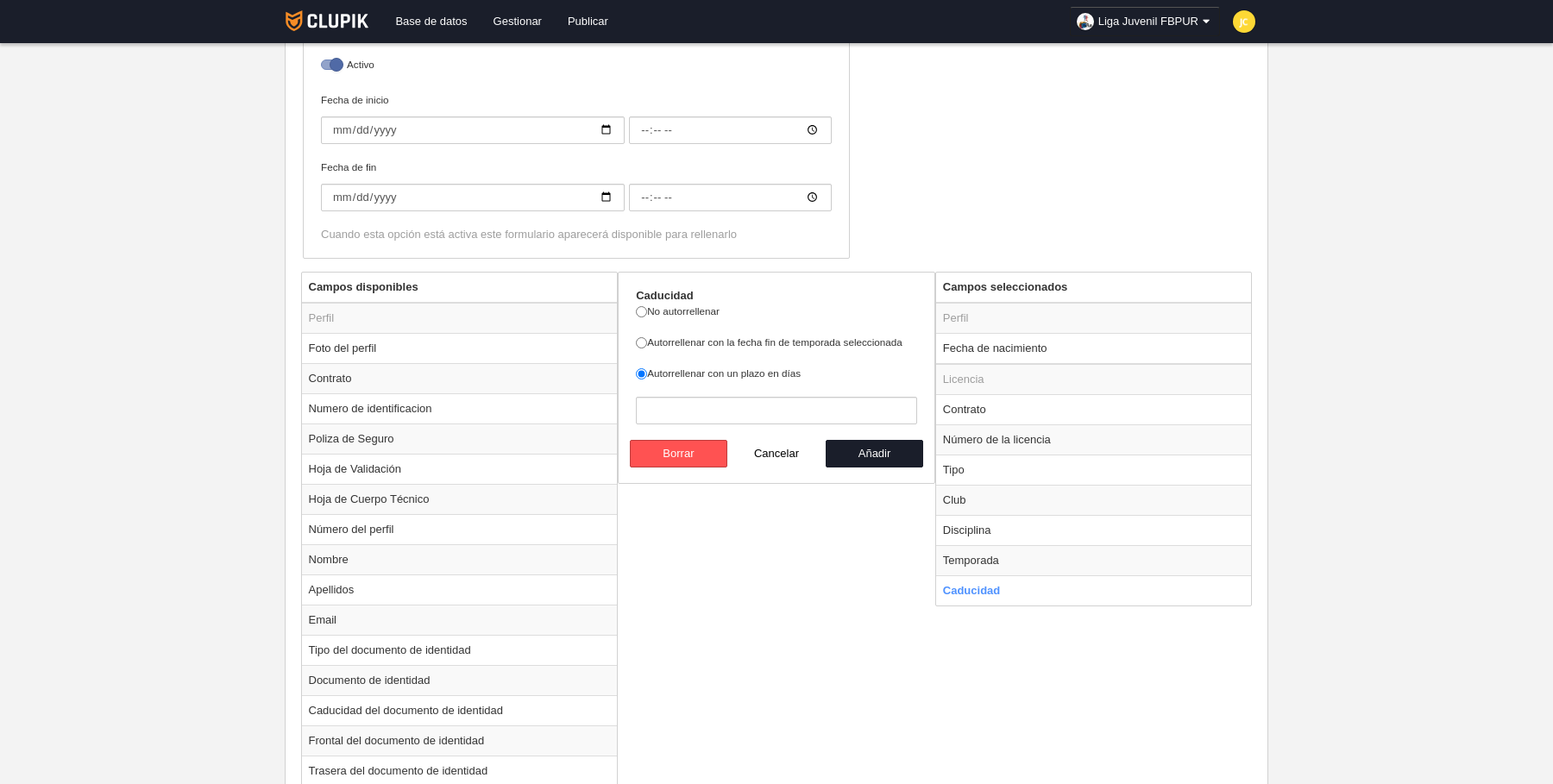 click on "No autorrellenar
Autorrellenar con la fecha fin de temporada seleccionada
Autorrellenar con un plazo en días" at bounding box center [776, 364] 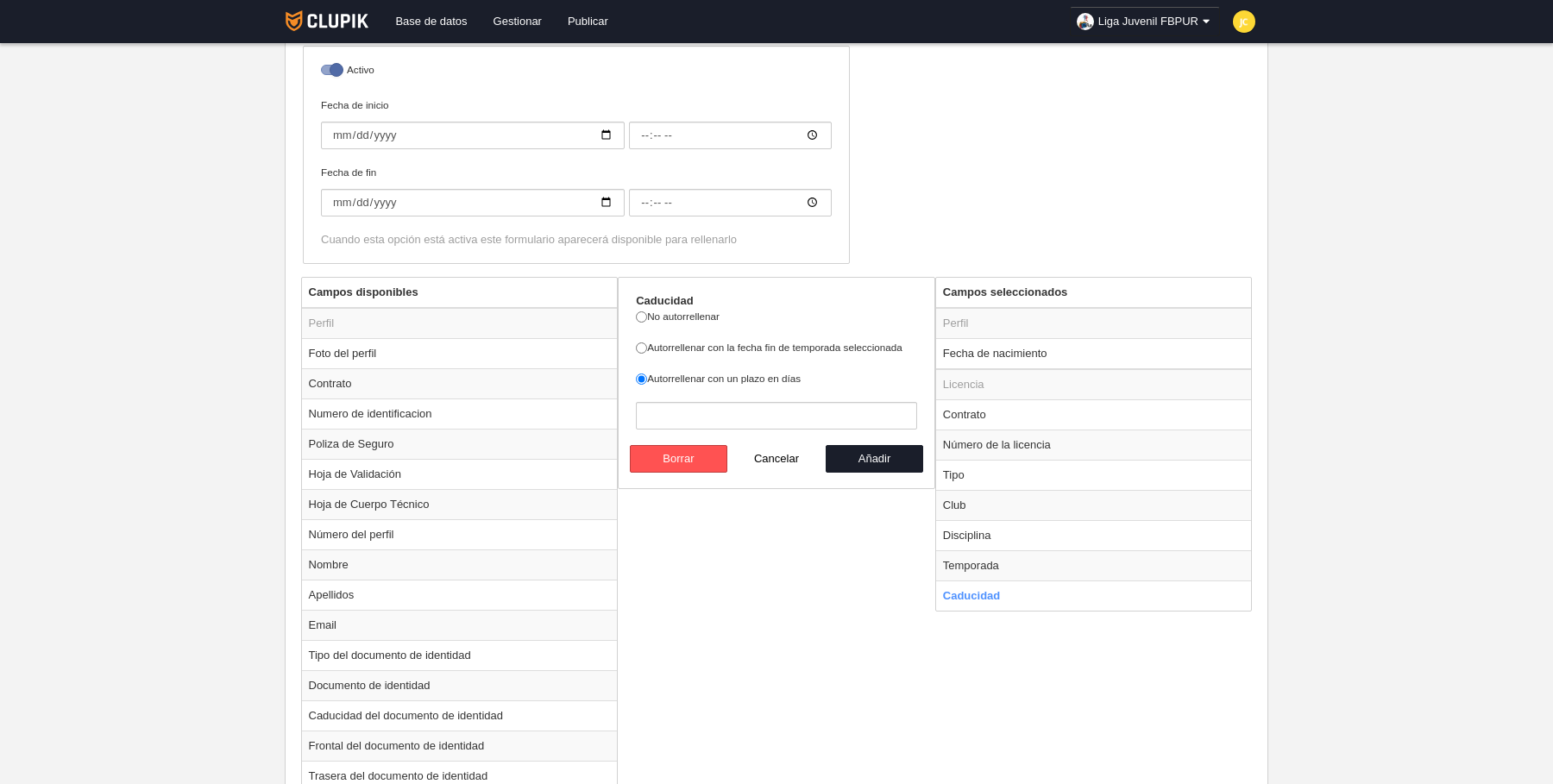 click on "Autorrellenar con la fecha fin de temporada seleccionada" at bounding box center (776, 348) 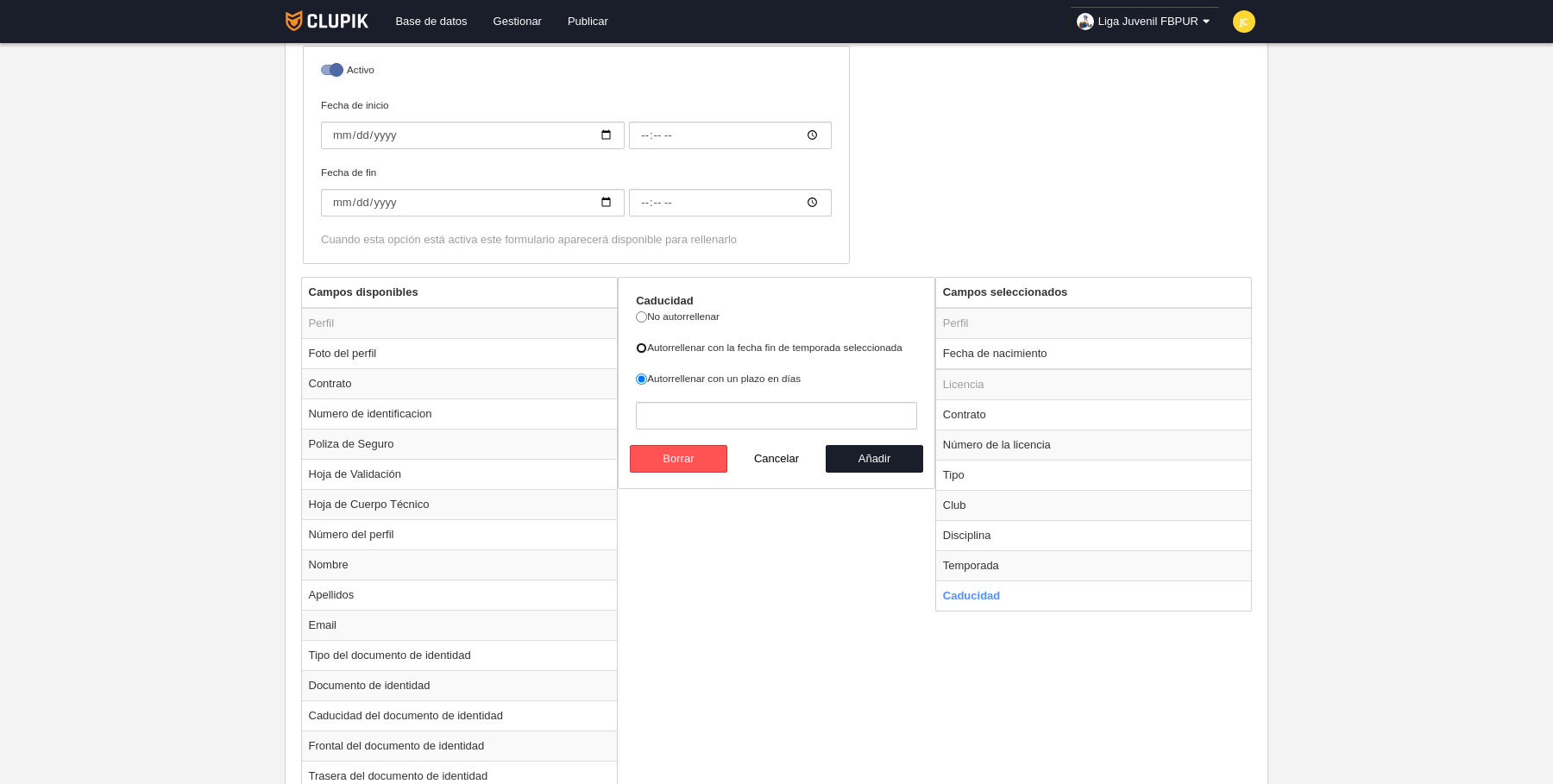 click on "Autorrellenar con la fecha fin de temporada seleccionada" at bounding box center (641, 348) 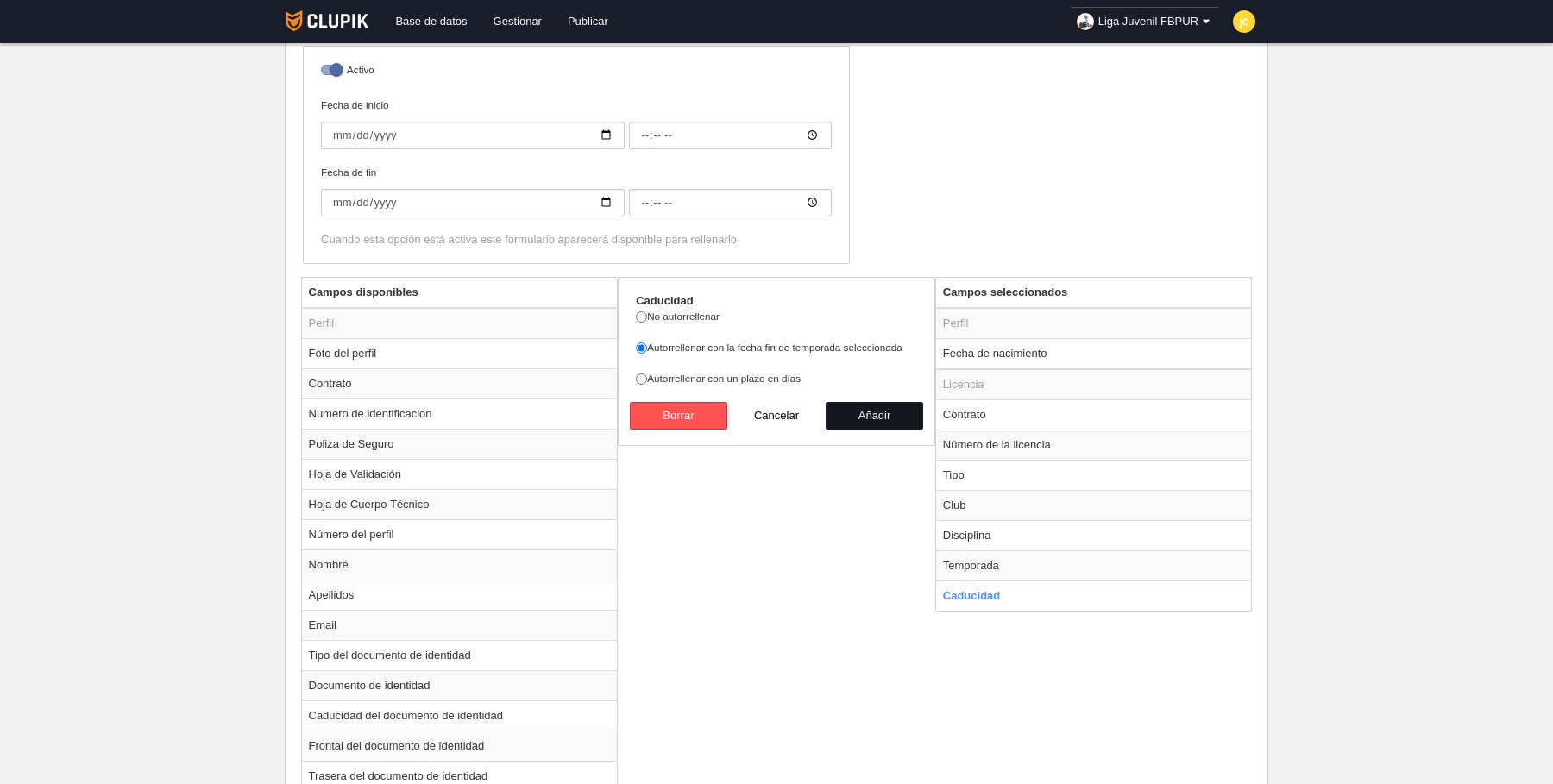 click on "Añadir" at bounding box center [875, 416] 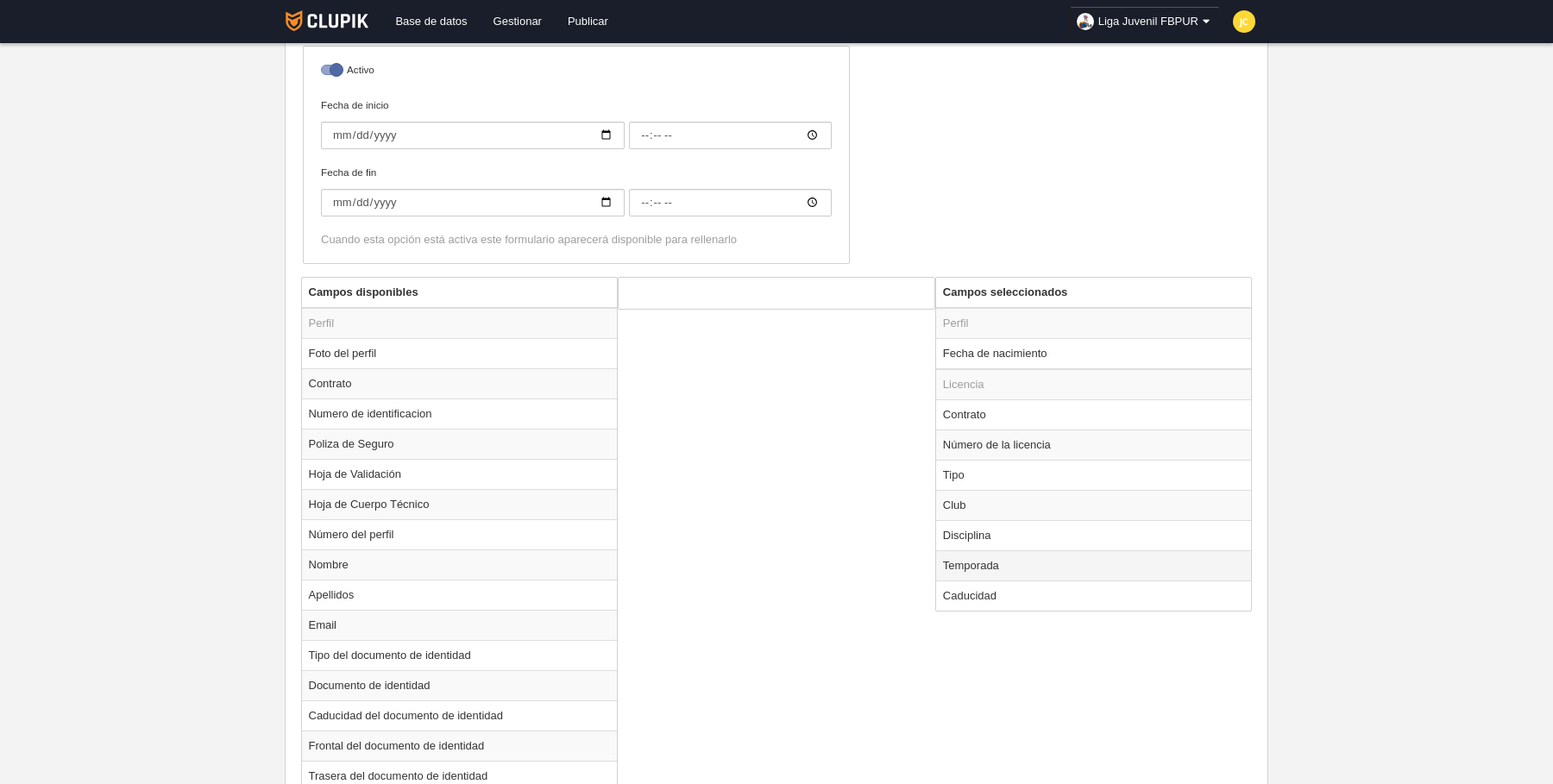 click on "Temporada" at bounding box center (1094, 565) 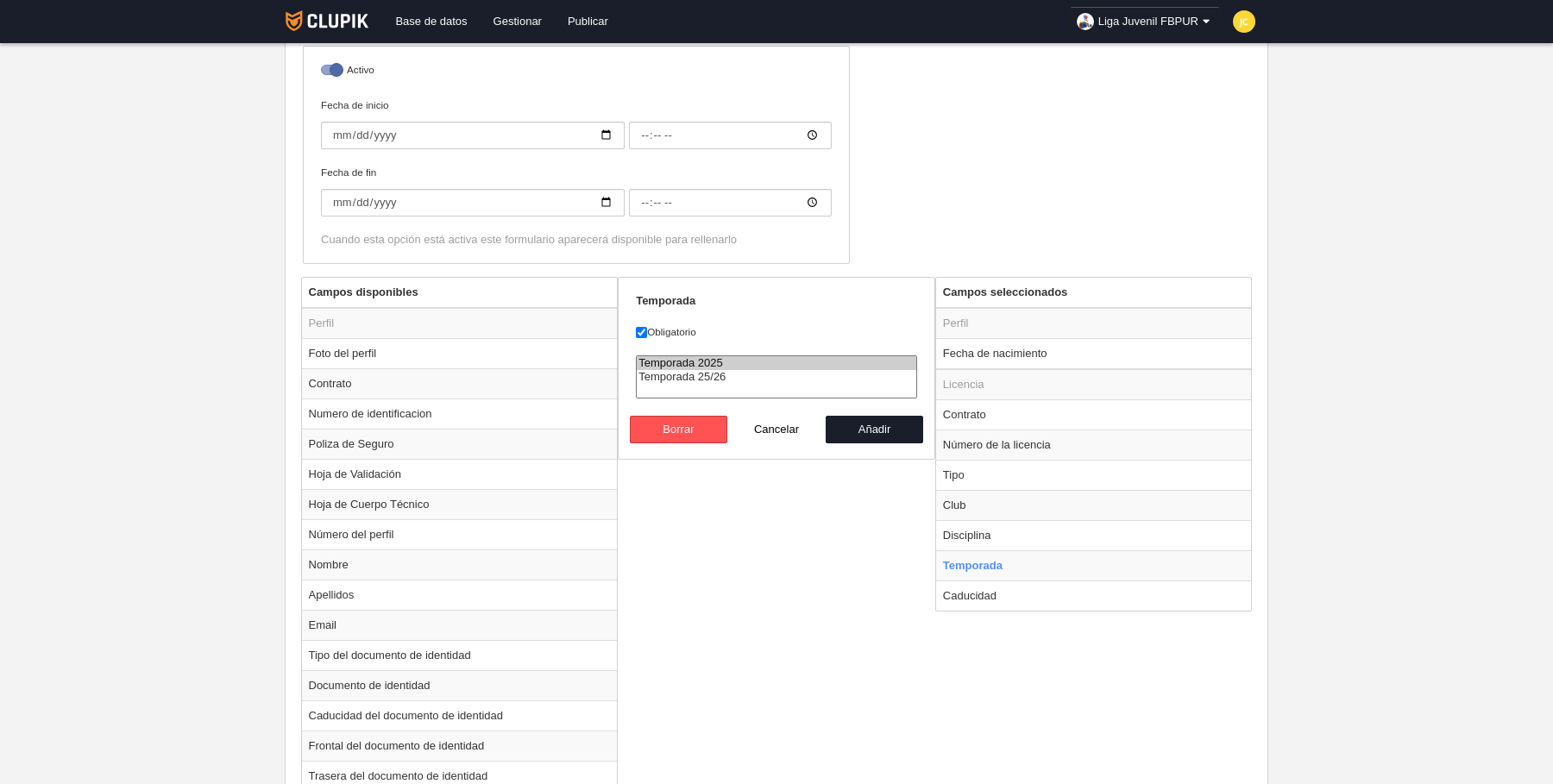 select on "[NUMBER]" 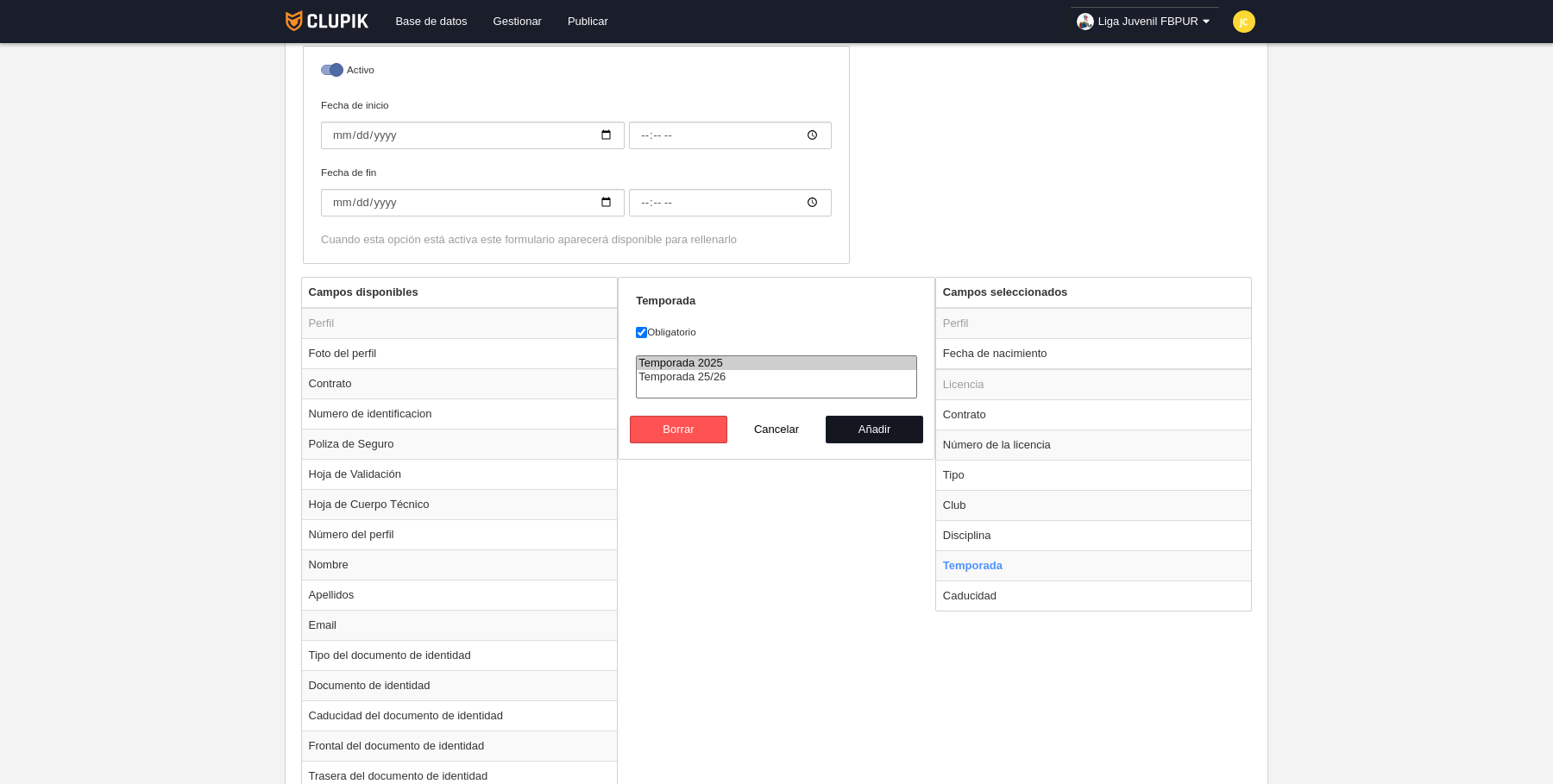 click on "Añadir" at bounding box center [875, 430] 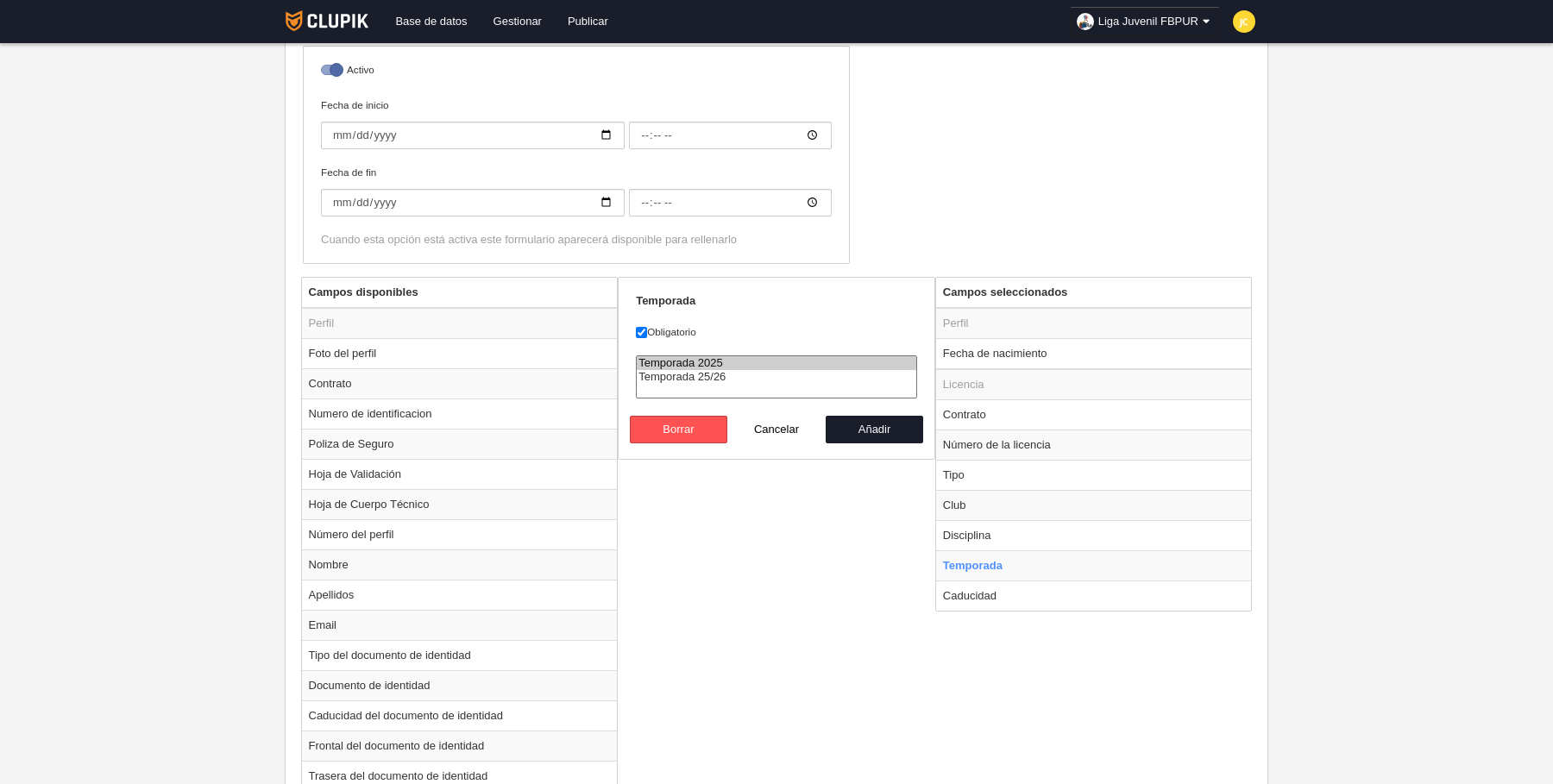 radio on "false" 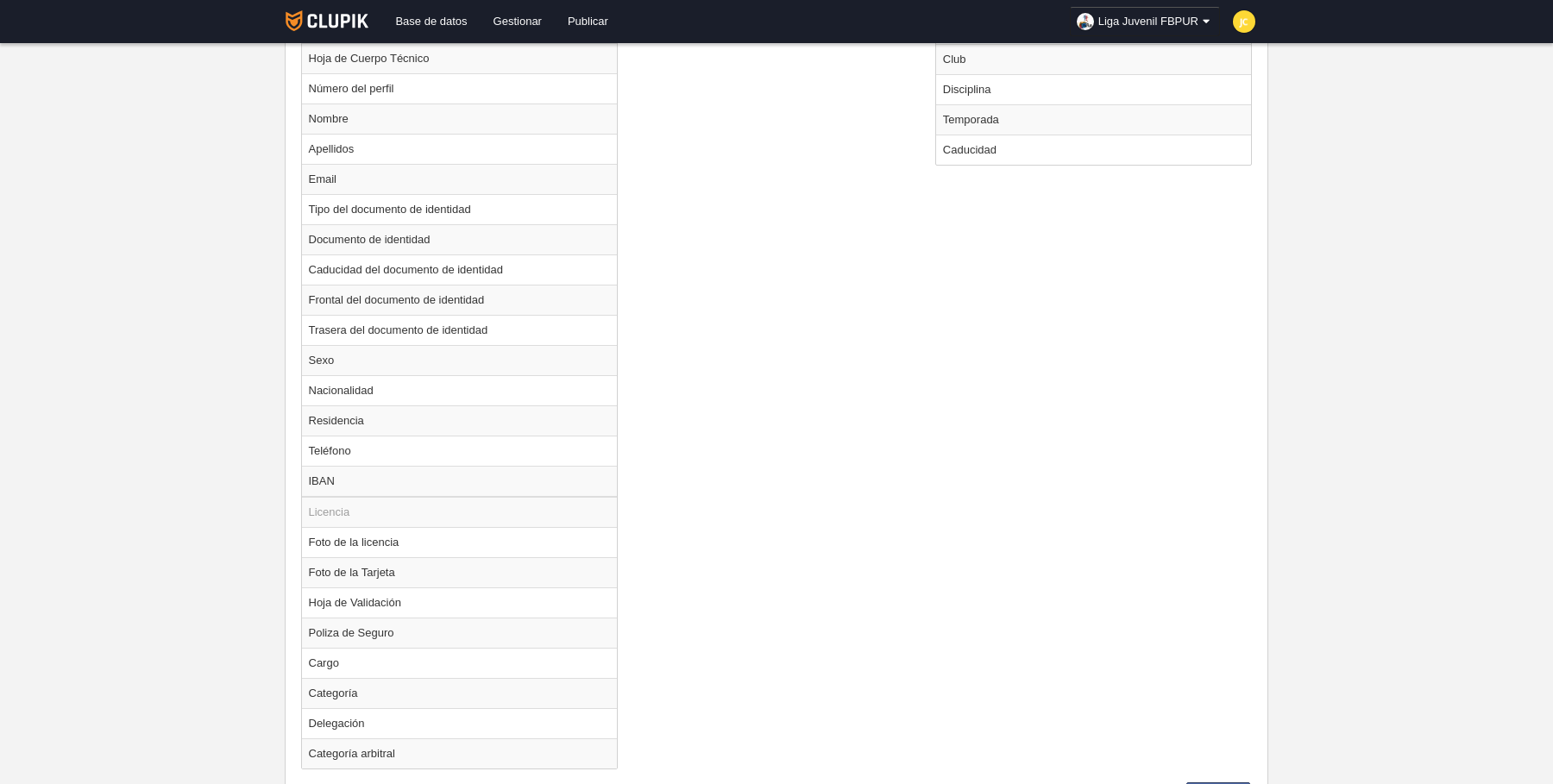 scroll, scrollTop: 957, scrollLeft: 0, axis: vertical 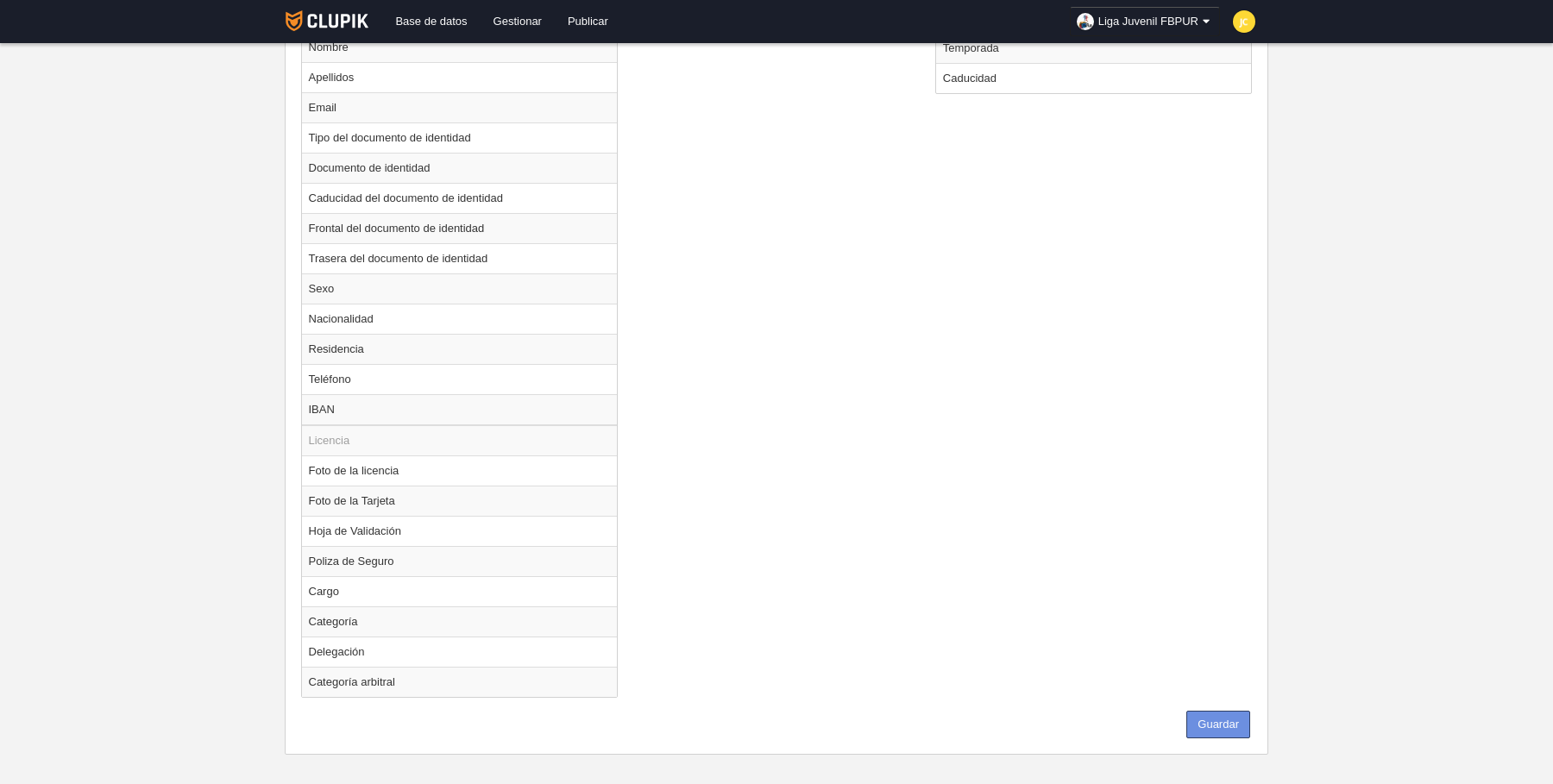 drag, startPoint x: 1225, startPoint y: 714, endPoint x: 1050, endPoint y: 617, distance: 200.08498 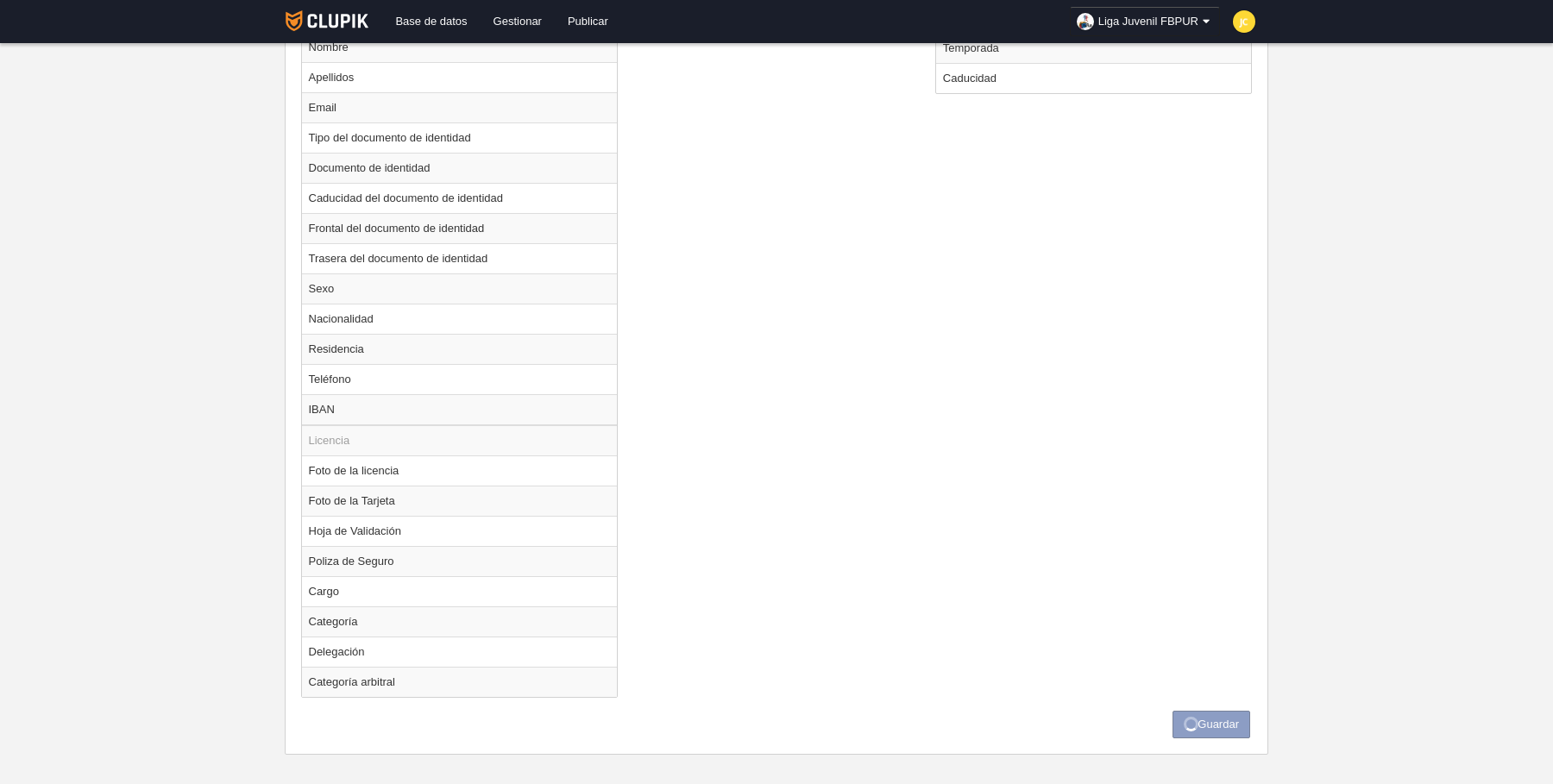 scroll, scrollTop: 0, scrollLeft: 0, axis: both 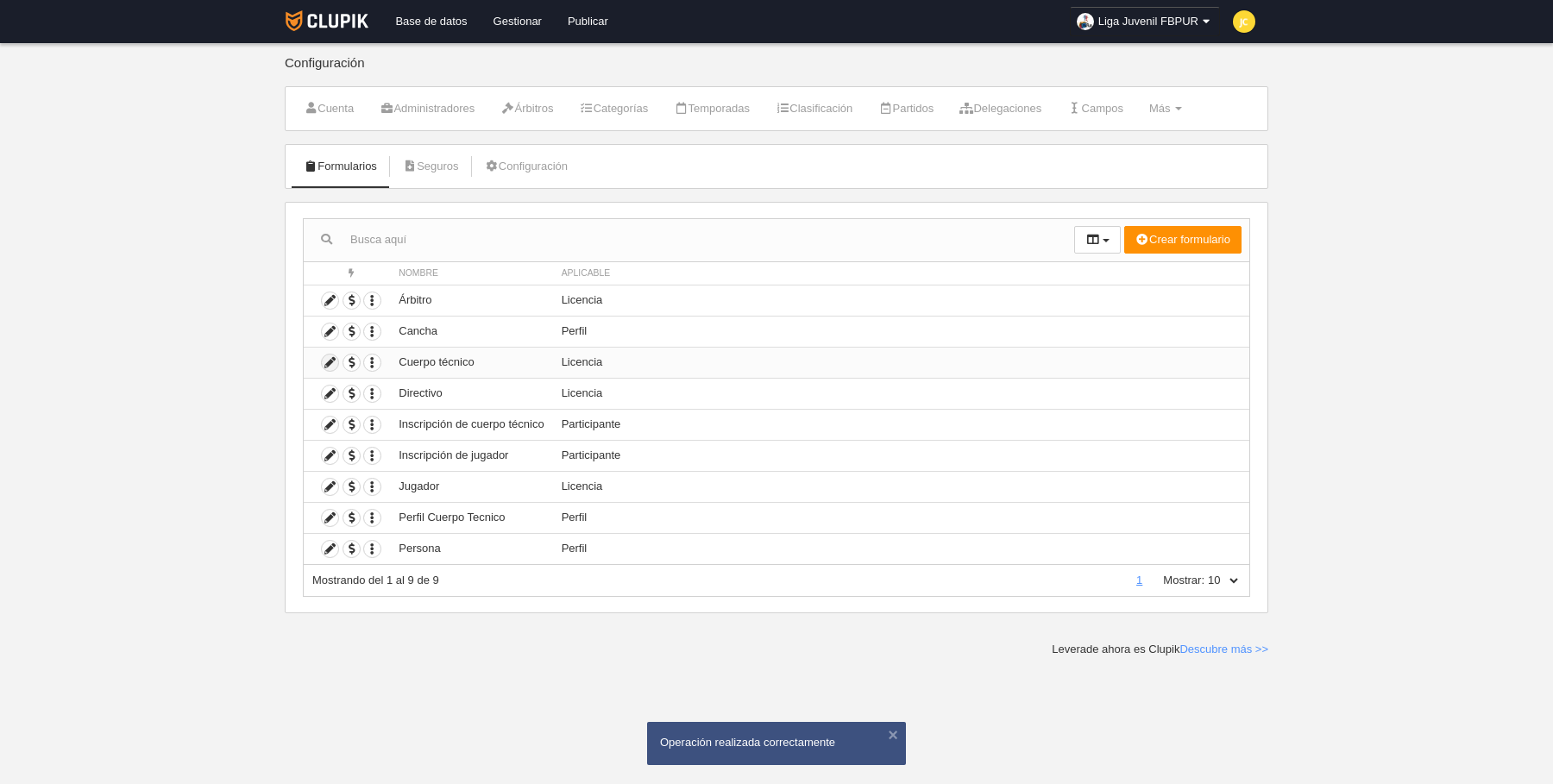 click at bounding box center (330, 362) 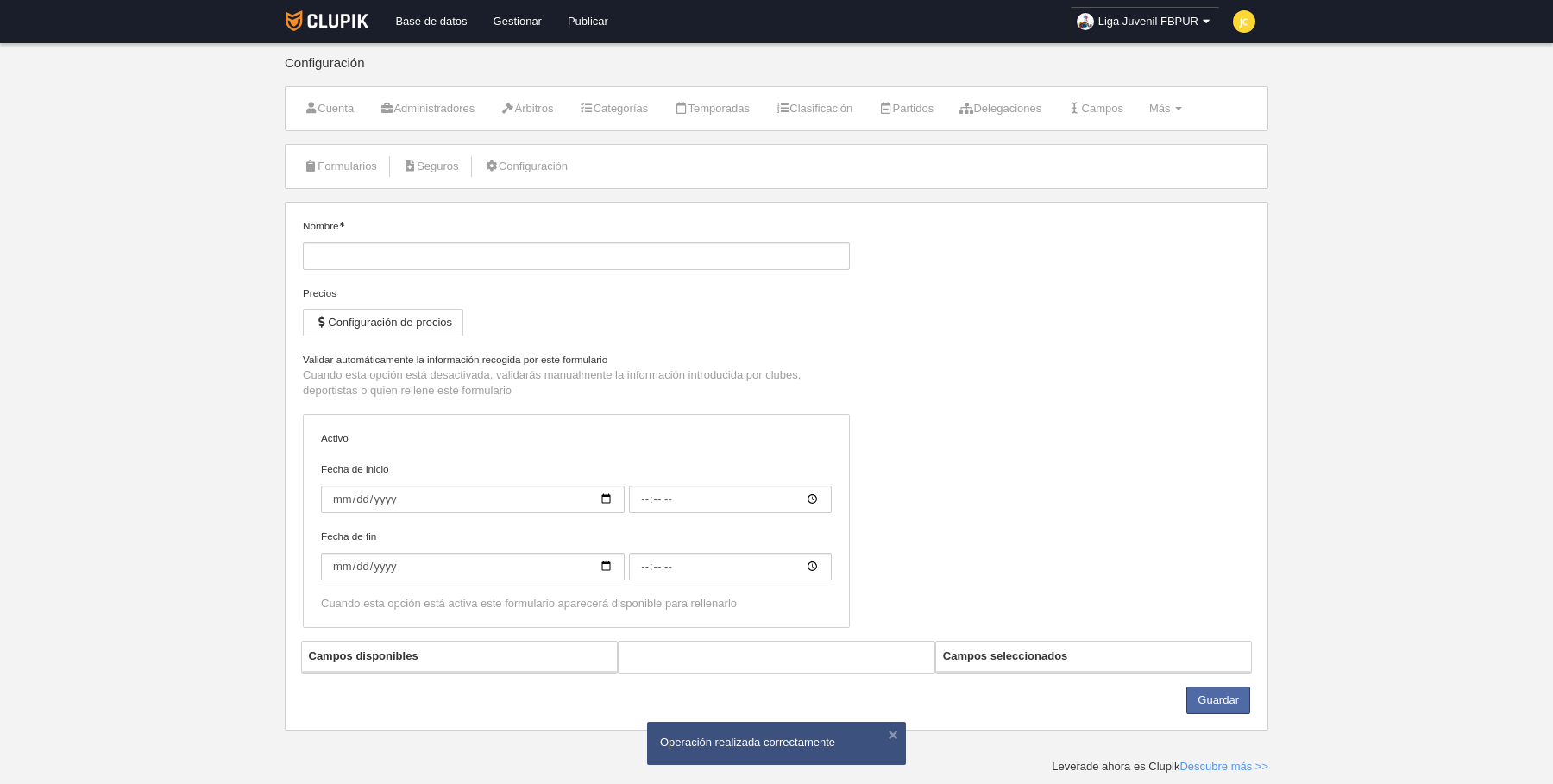 type on "Cuerpo técnico" 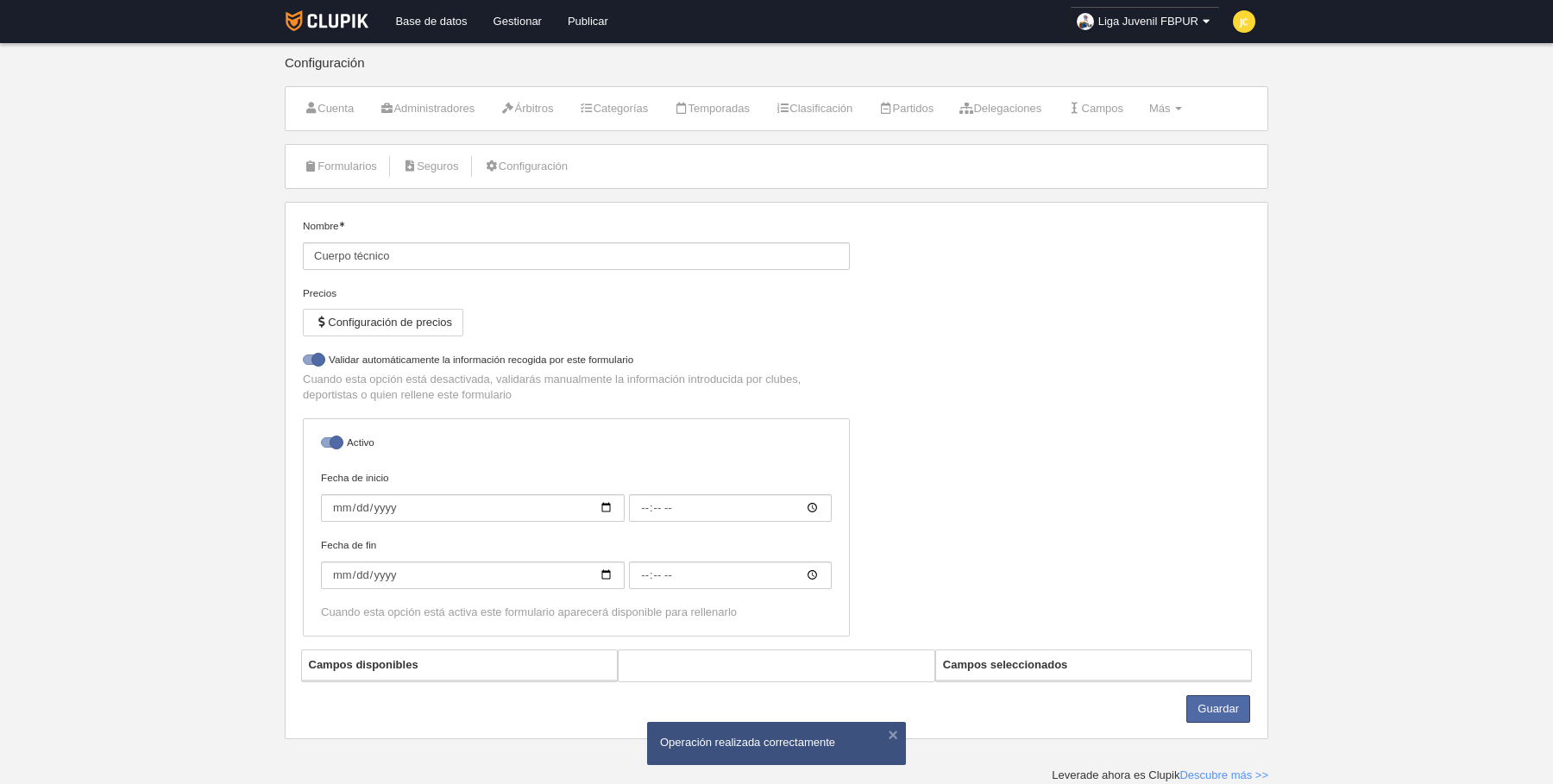 select on "selected" 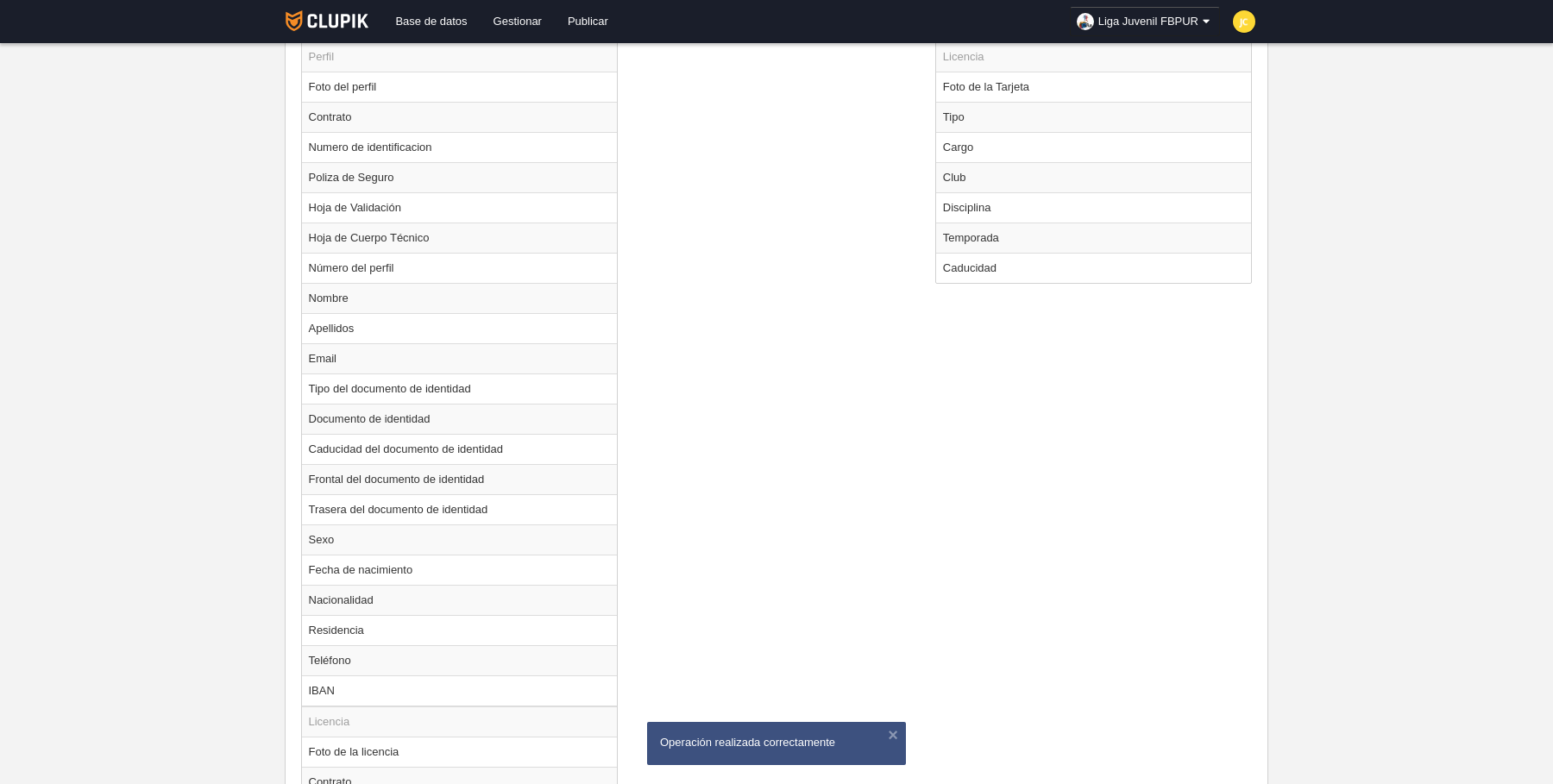 scroll, scrollTop: 496, scrollLeft: 0, axis: vertical 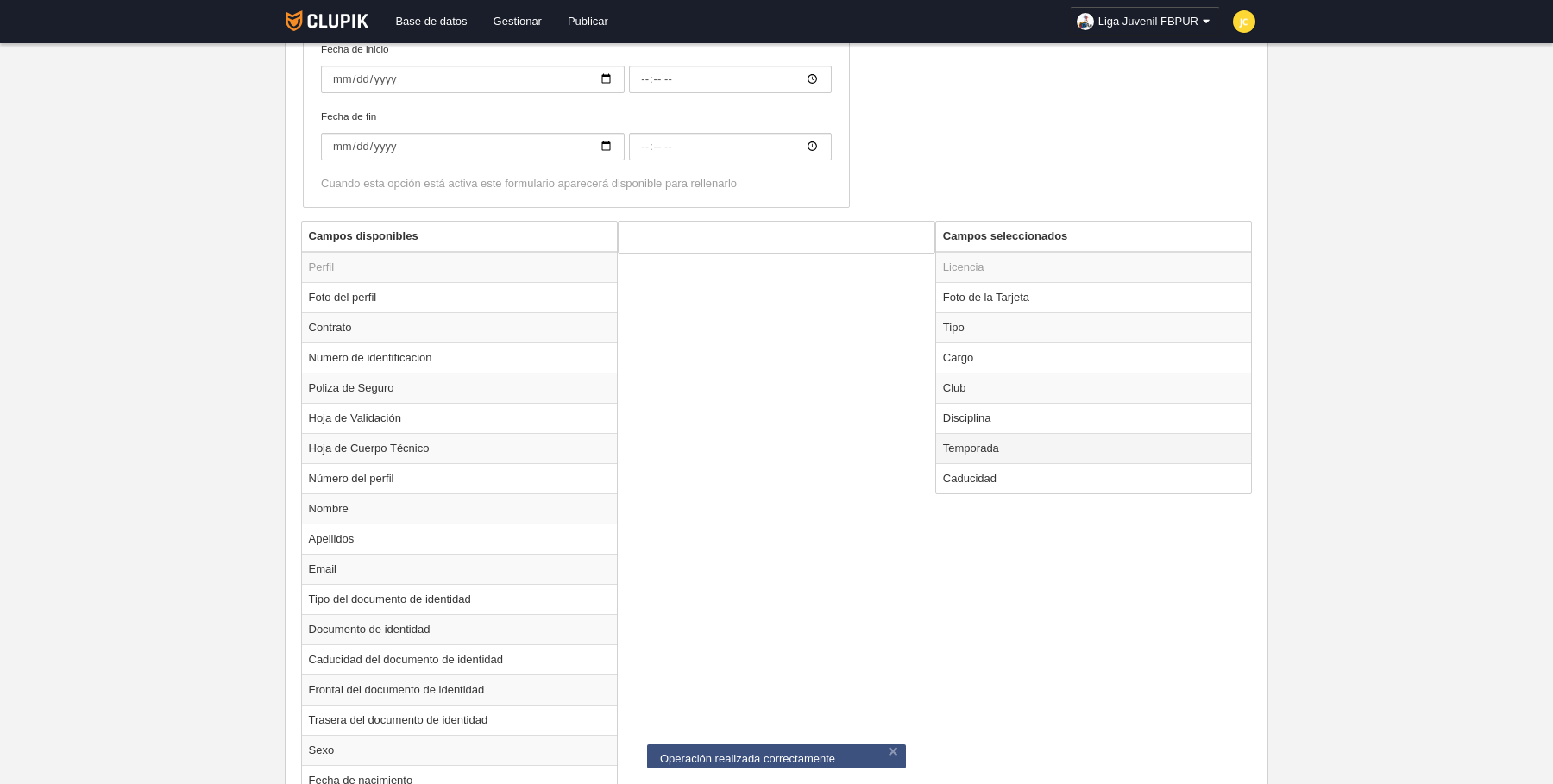 click on "Temporada" at bounding box center (1094, 448) 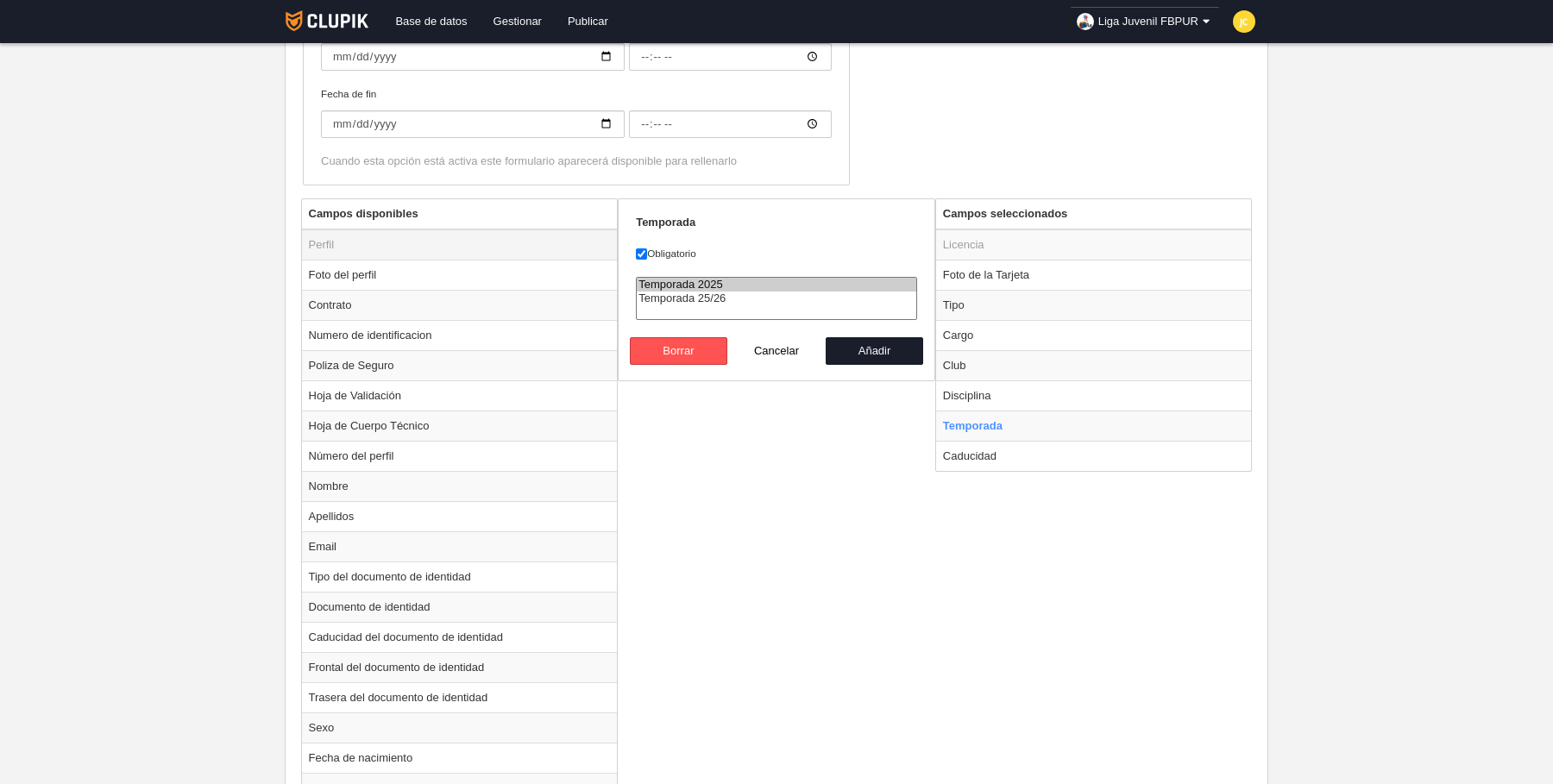 scroll, scrollTop: 520, scrollLeft: 0, axis: vertical 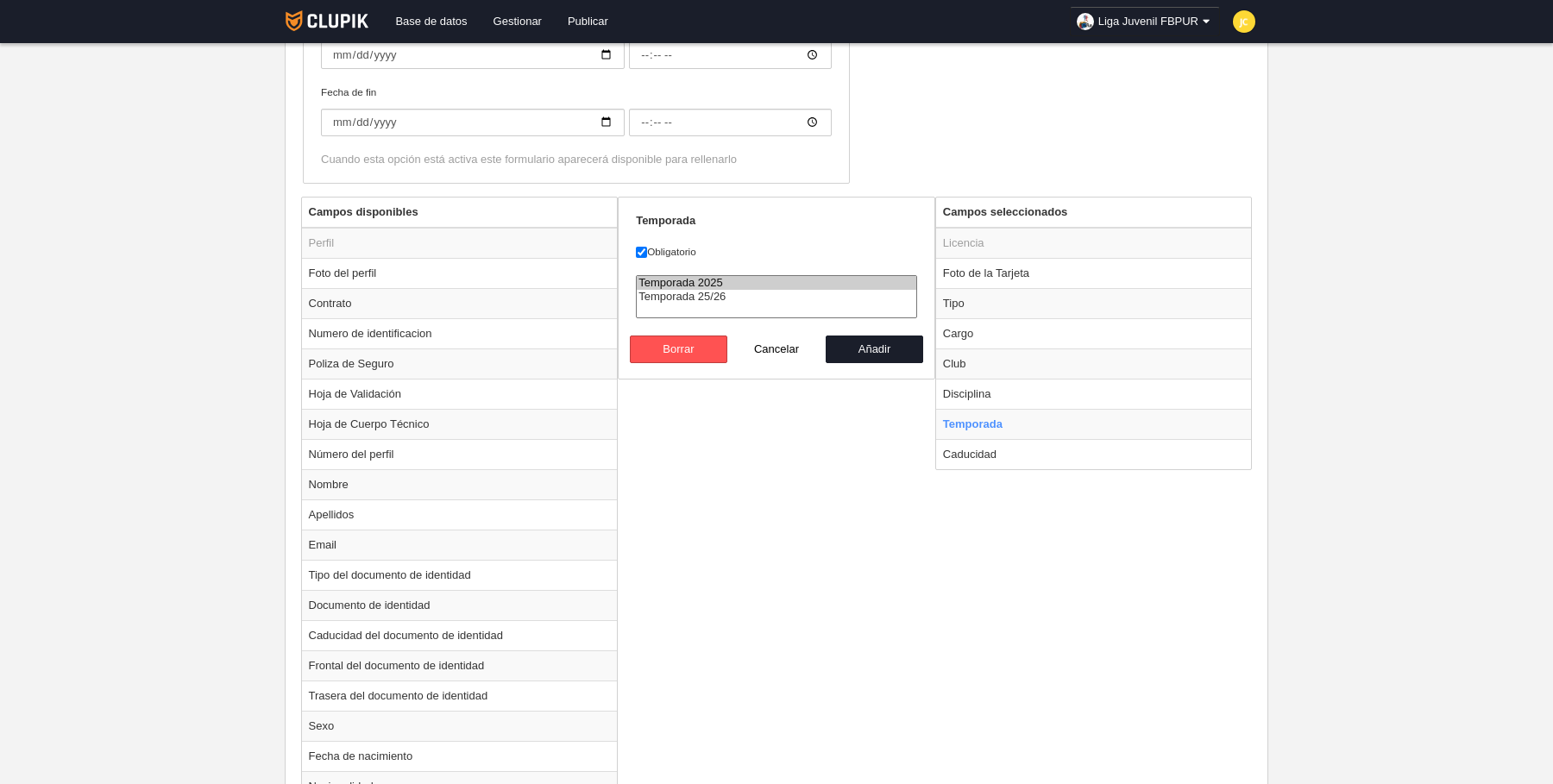 click on "Campos disponibles
Perfil
Foto del perfil
Contrato
Numero de identificacion
Poliza de Seguro
Hoja de Validación
Hoja de Cuerpo Técnico
Número del perfil
Nombre
Apellidos
[EMAIL]
Tipo del documento de identidad
Documento de identidad
Caducidad del documento de identidad
Frontal del documento de identidad
Trasera del documento de identidad
Sexo
Fecha de nacimiento
Nacionalidad
Residencia" at bounding box center (776, 687) 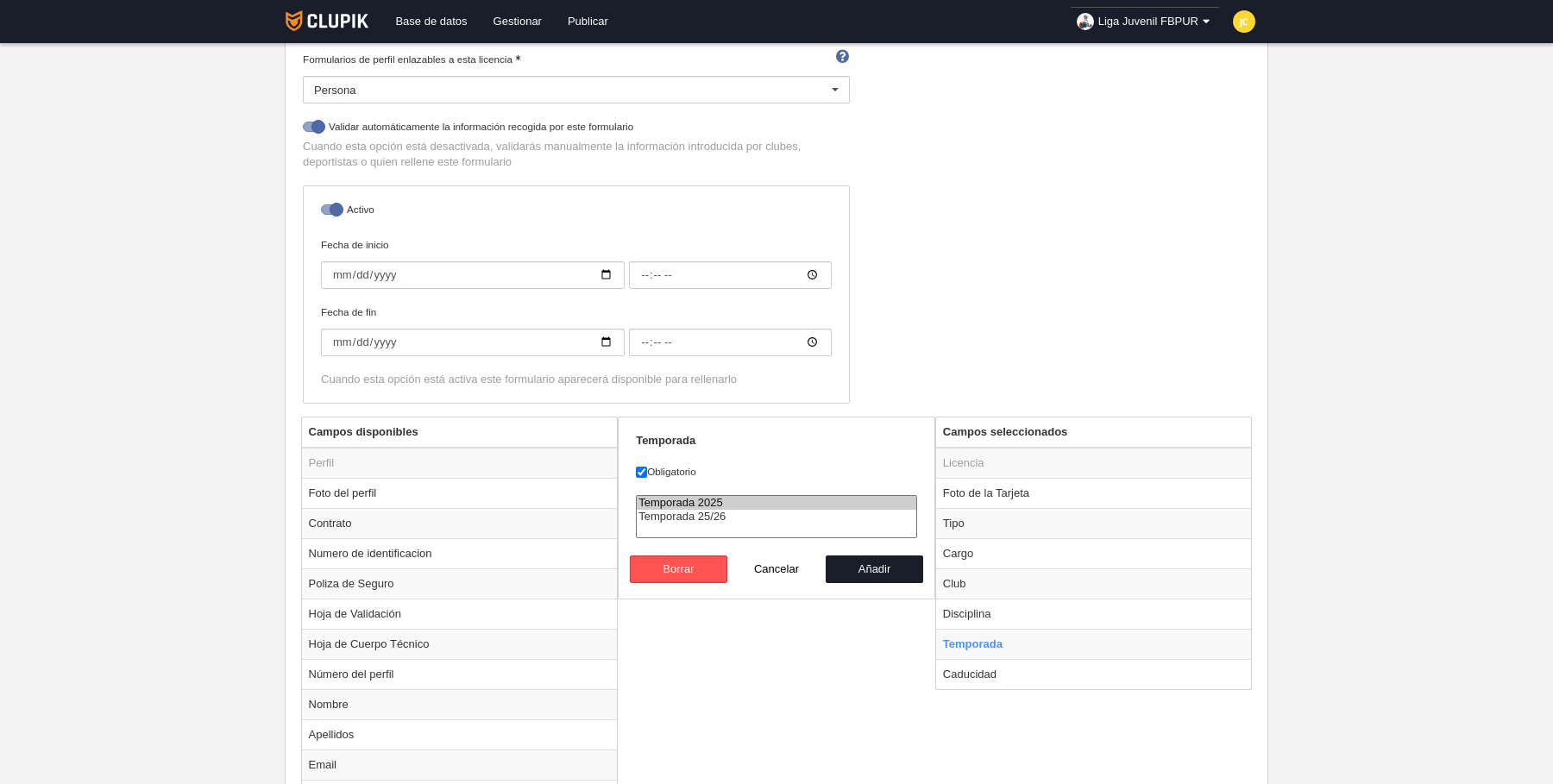 scroll, scrollTop: 0, scrollLeft: 0, axis: both 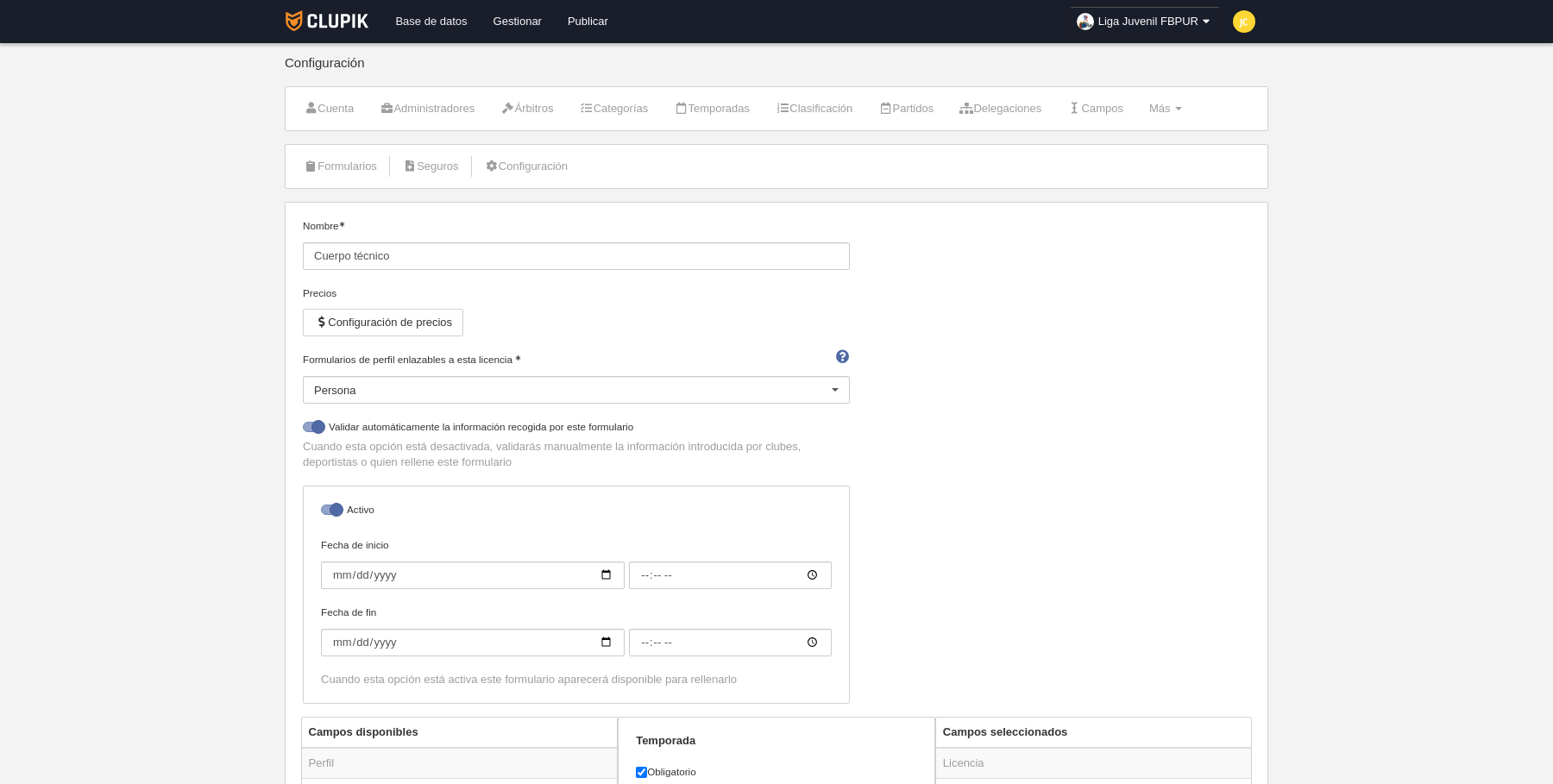 click on "Base de datos" at bounding box center [431, 22] 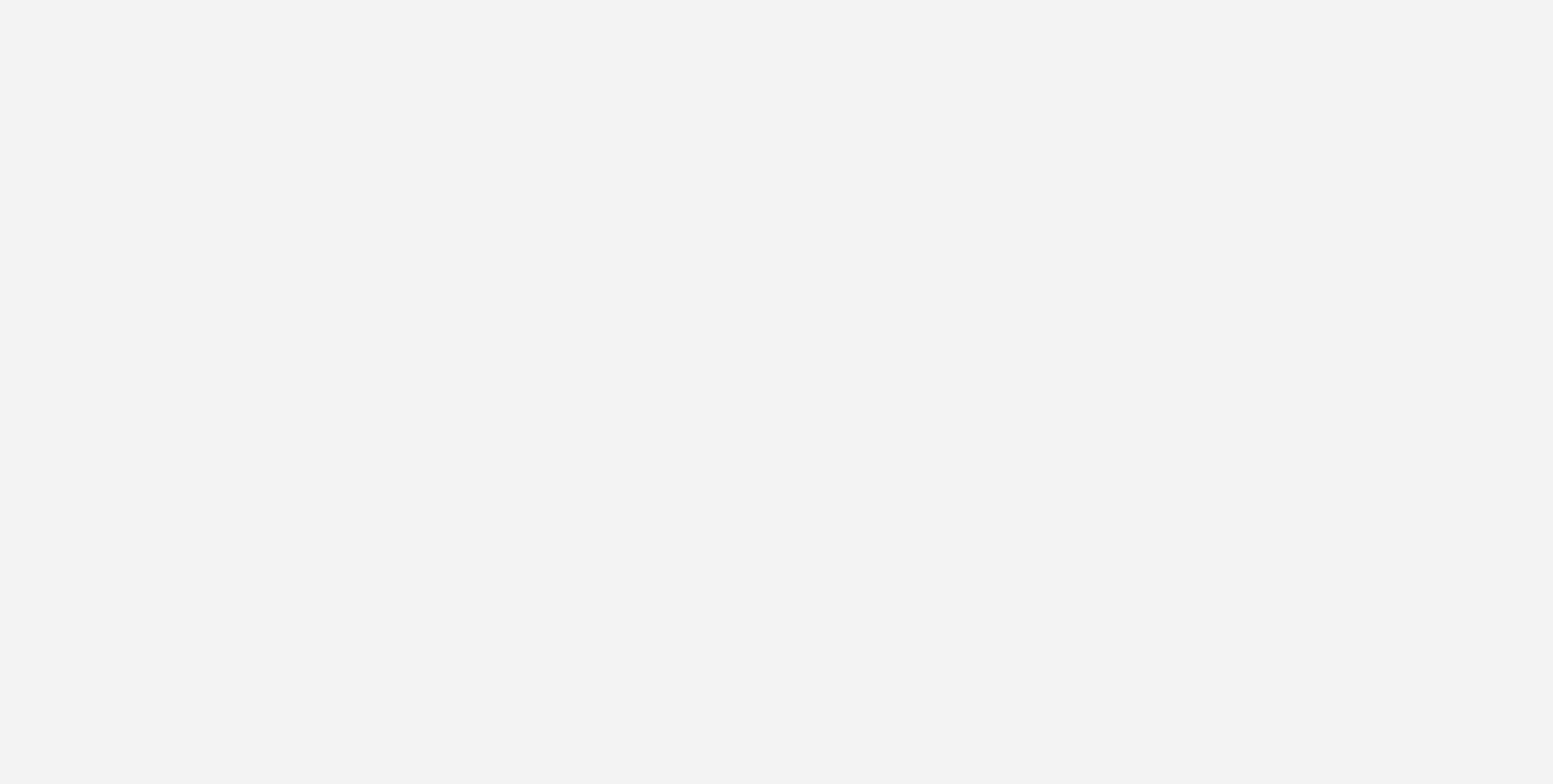 scroll, scrollTop: 0, scrollLeft: 0, axis: both 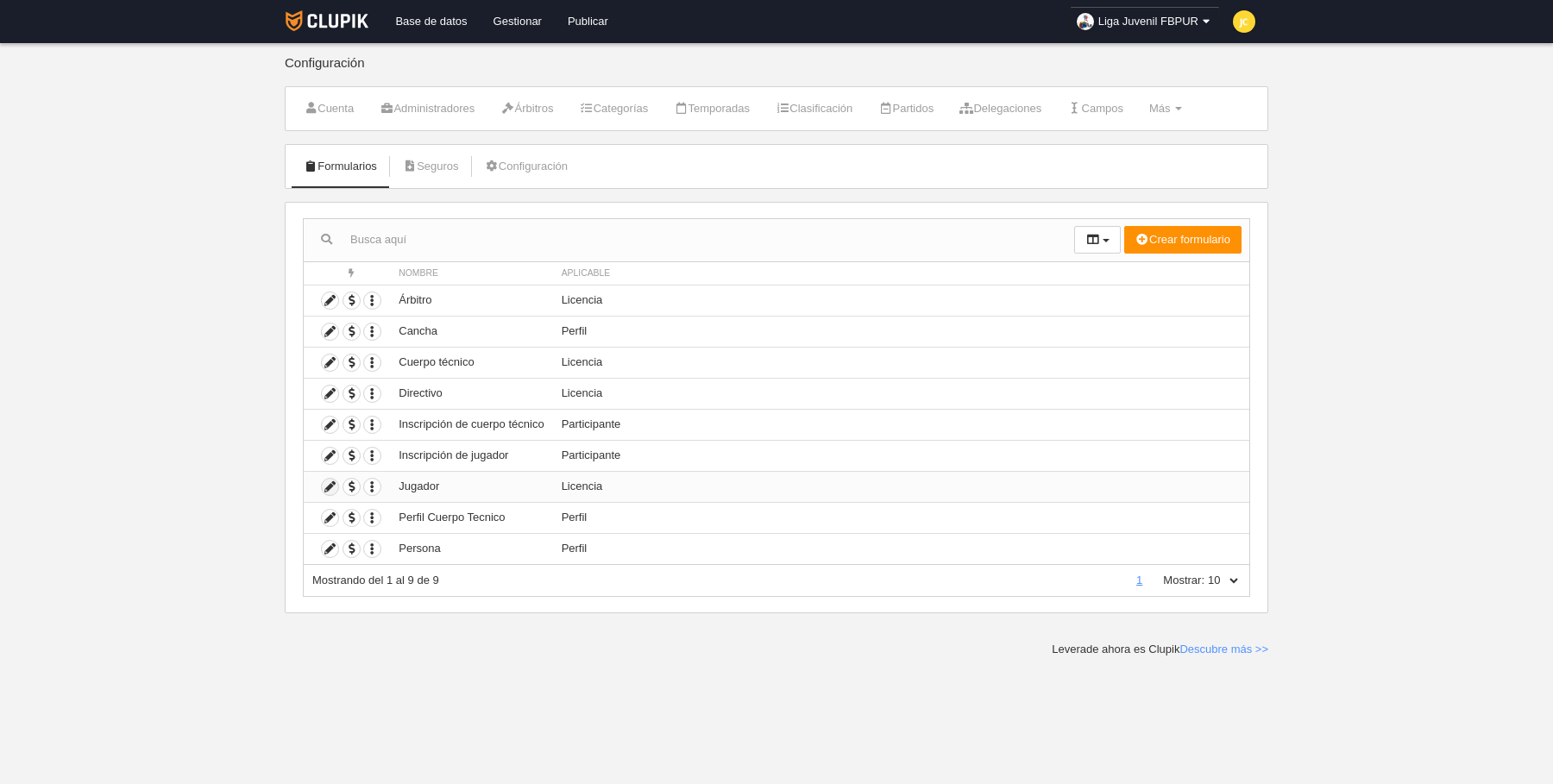 click at bounding box center (330, 486) 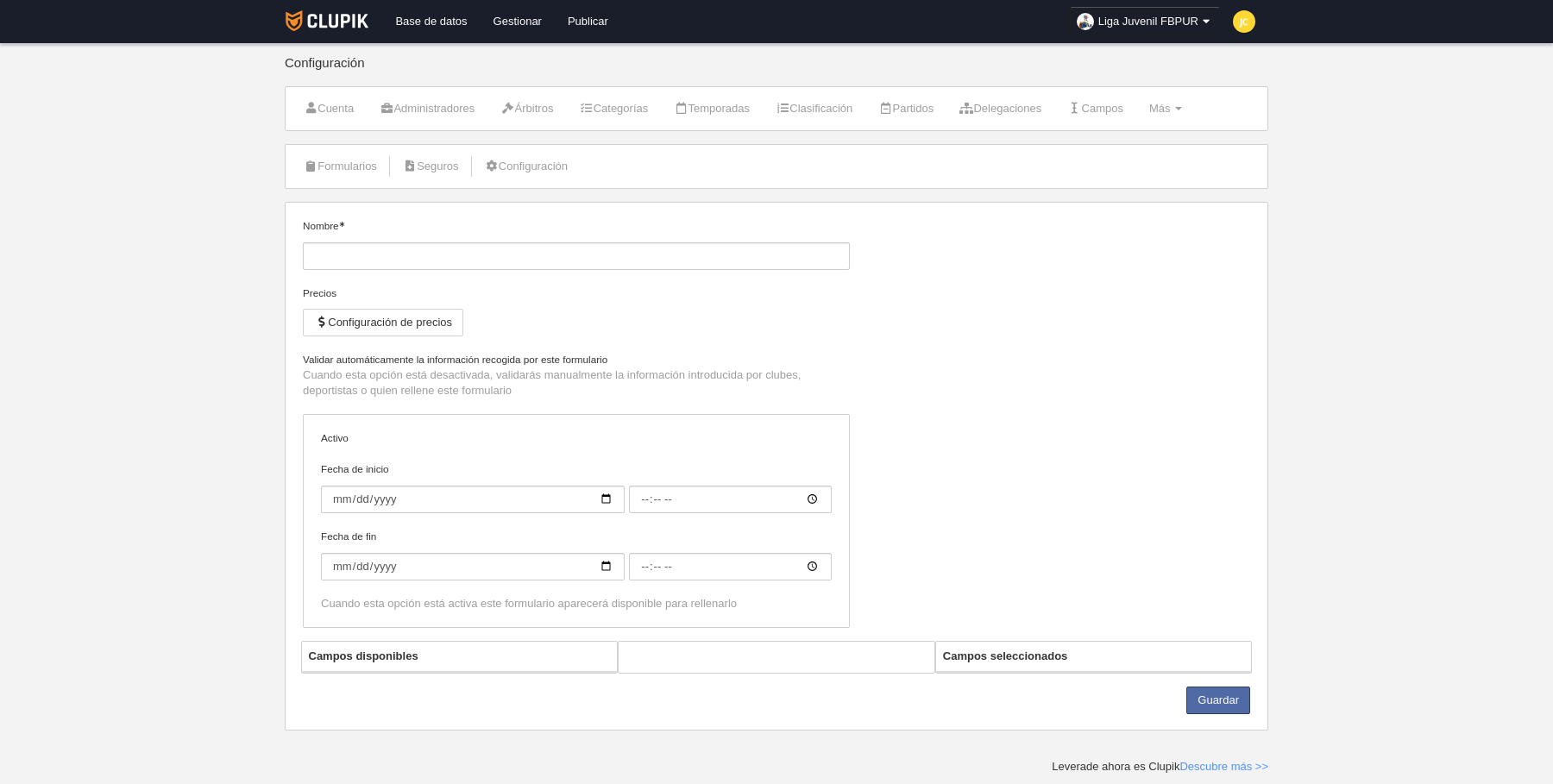 type on "Jugador" 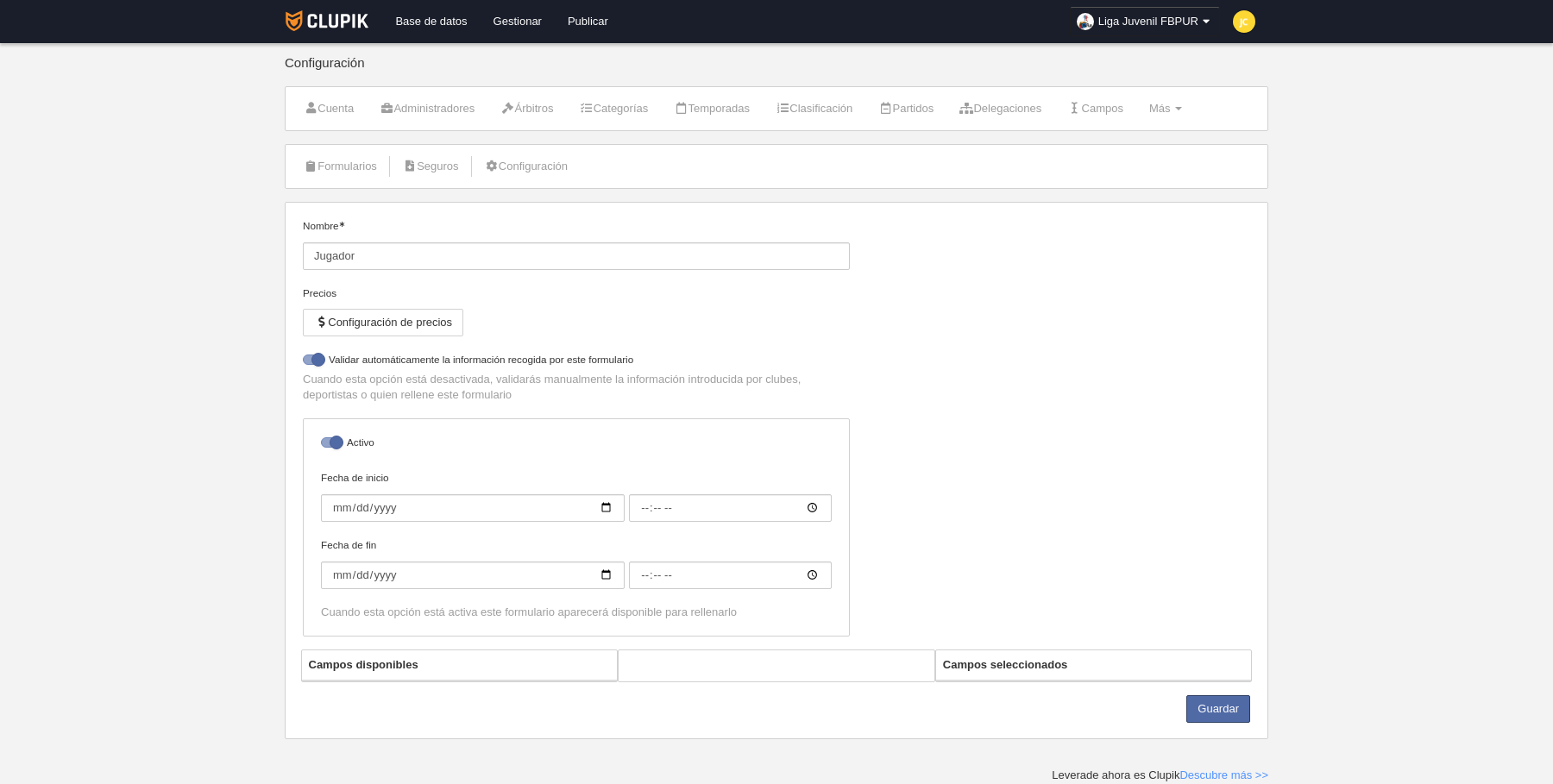 select on "selected" 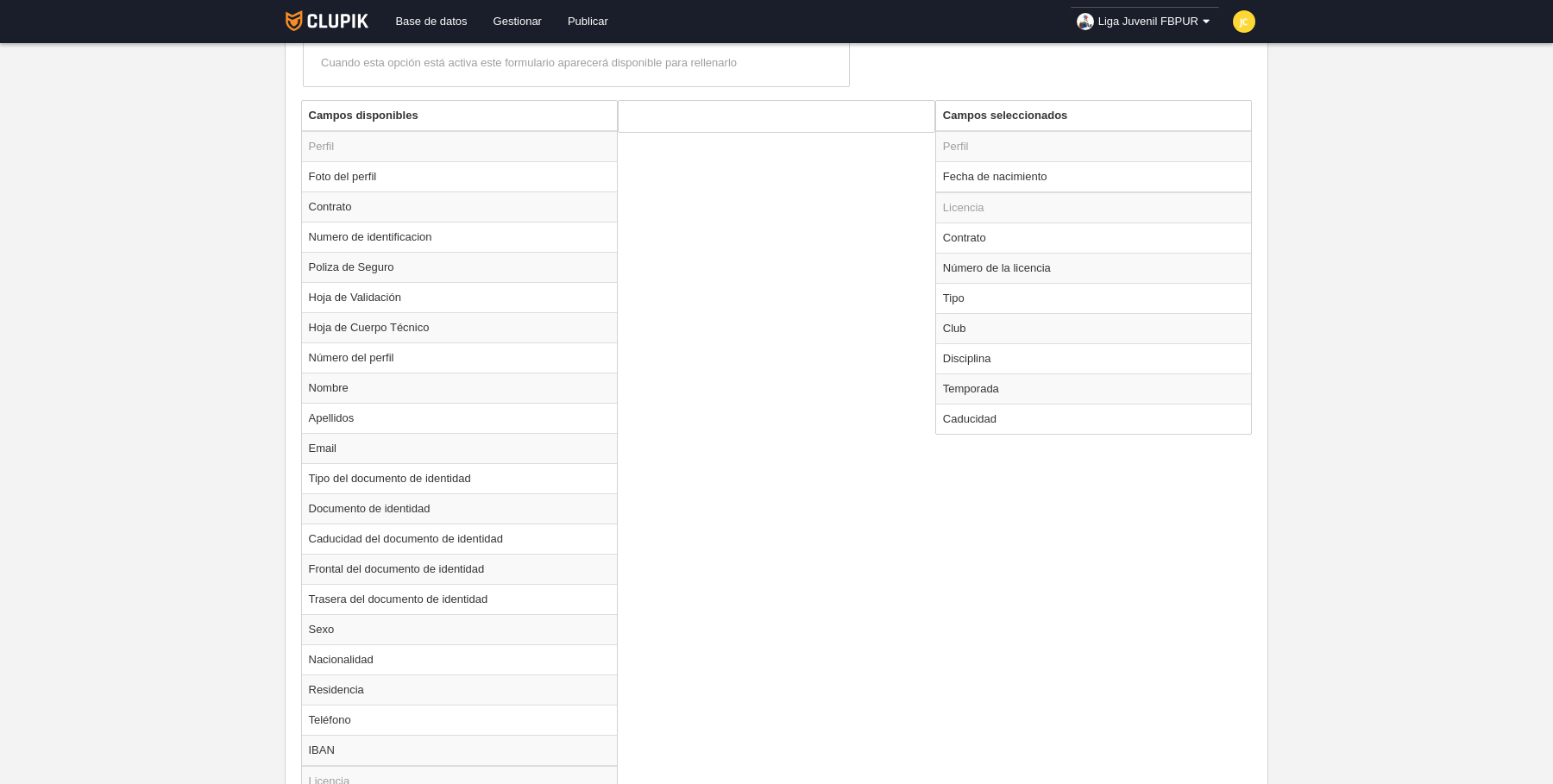scroll, scrollTop: 623, scrollLeft: 0, axis: vertical 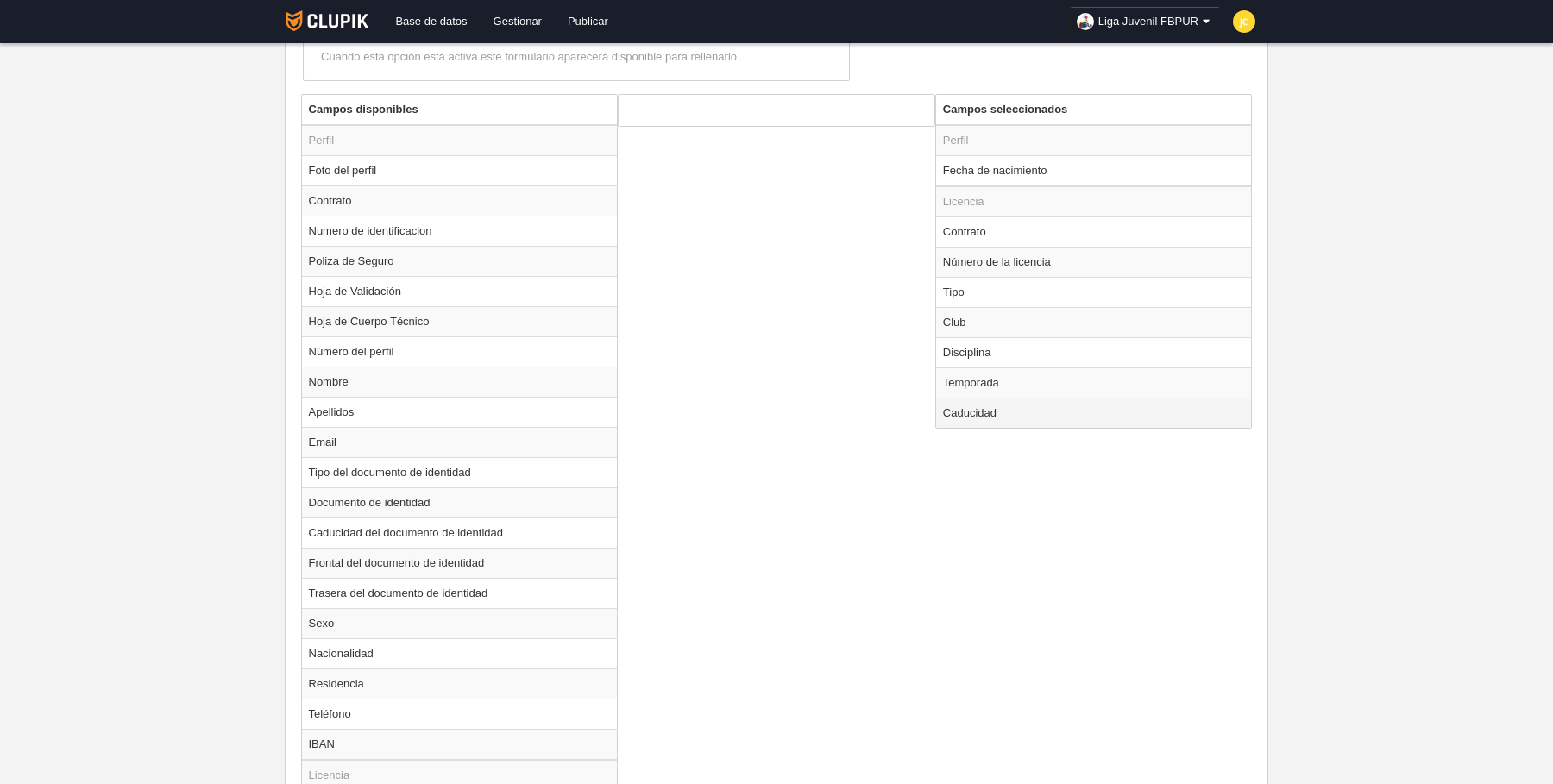 click on "Caducidad" at bounding box center (1094, 412) 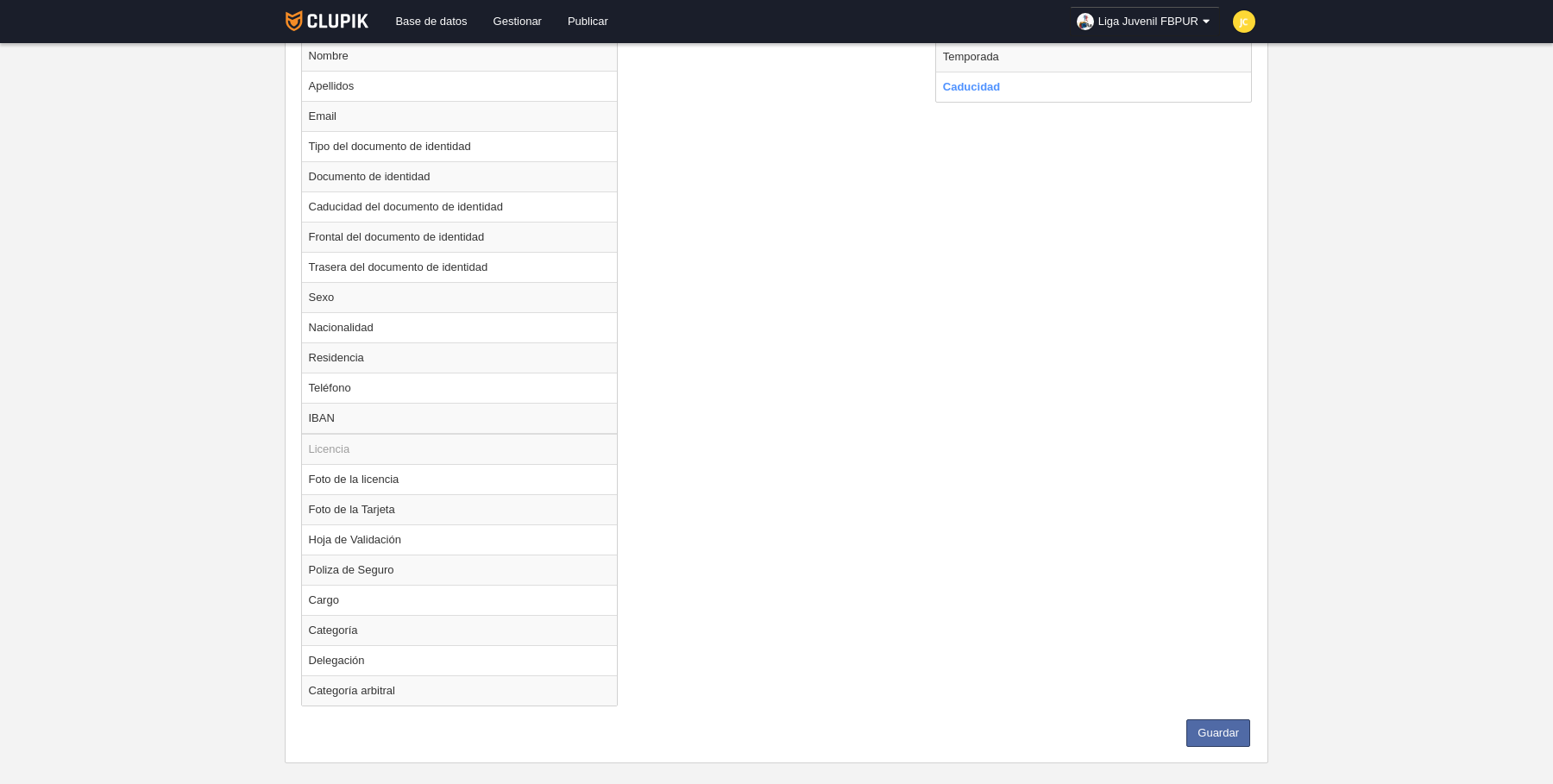 scroll, scrollTop: 957, scrollLeft: 0, axis: vertical 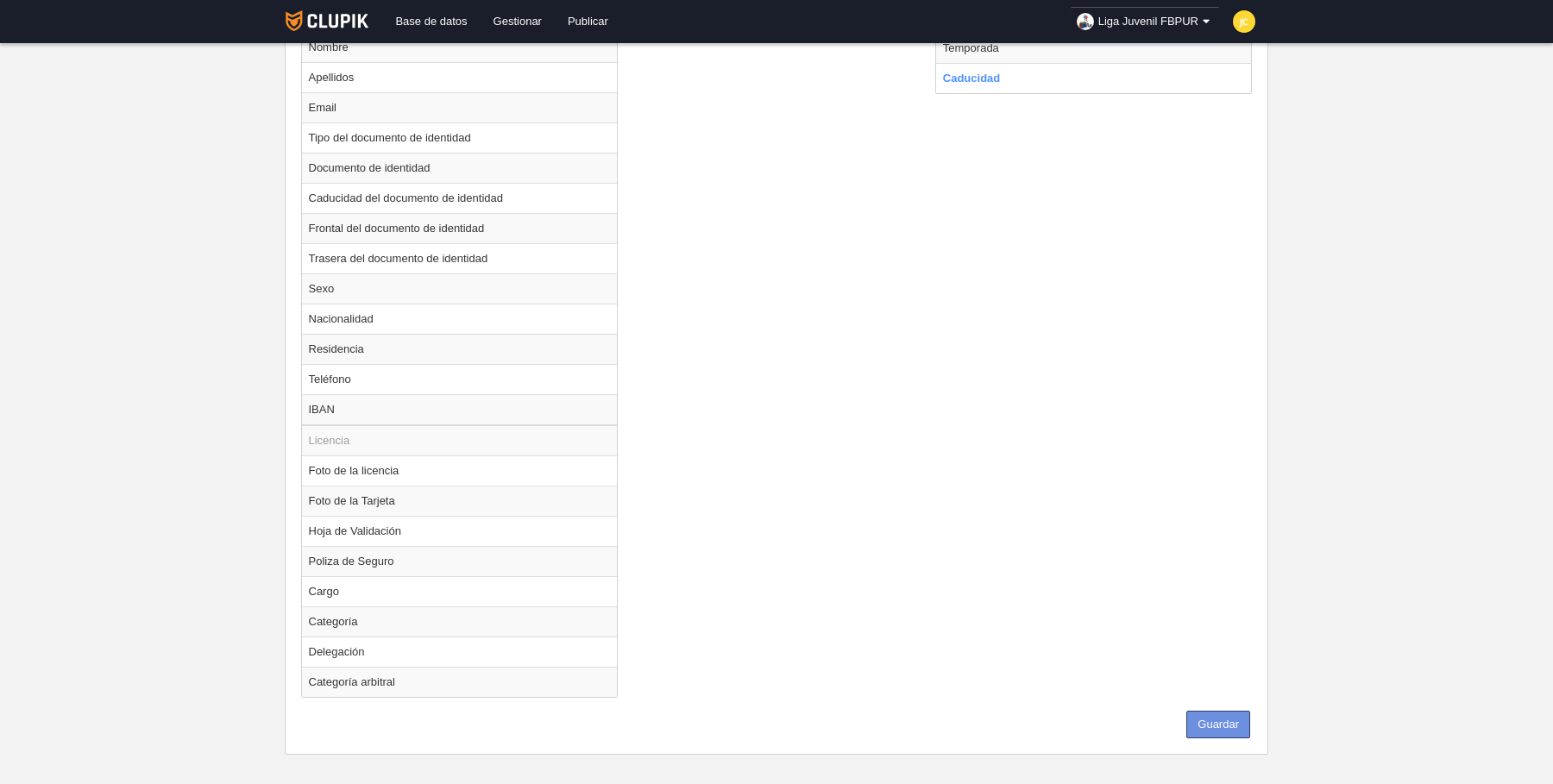 drag, startPoint x: 1205, startPoint y: 714, endPoint x: 852, endPoint y: 499, distance: 413.3207 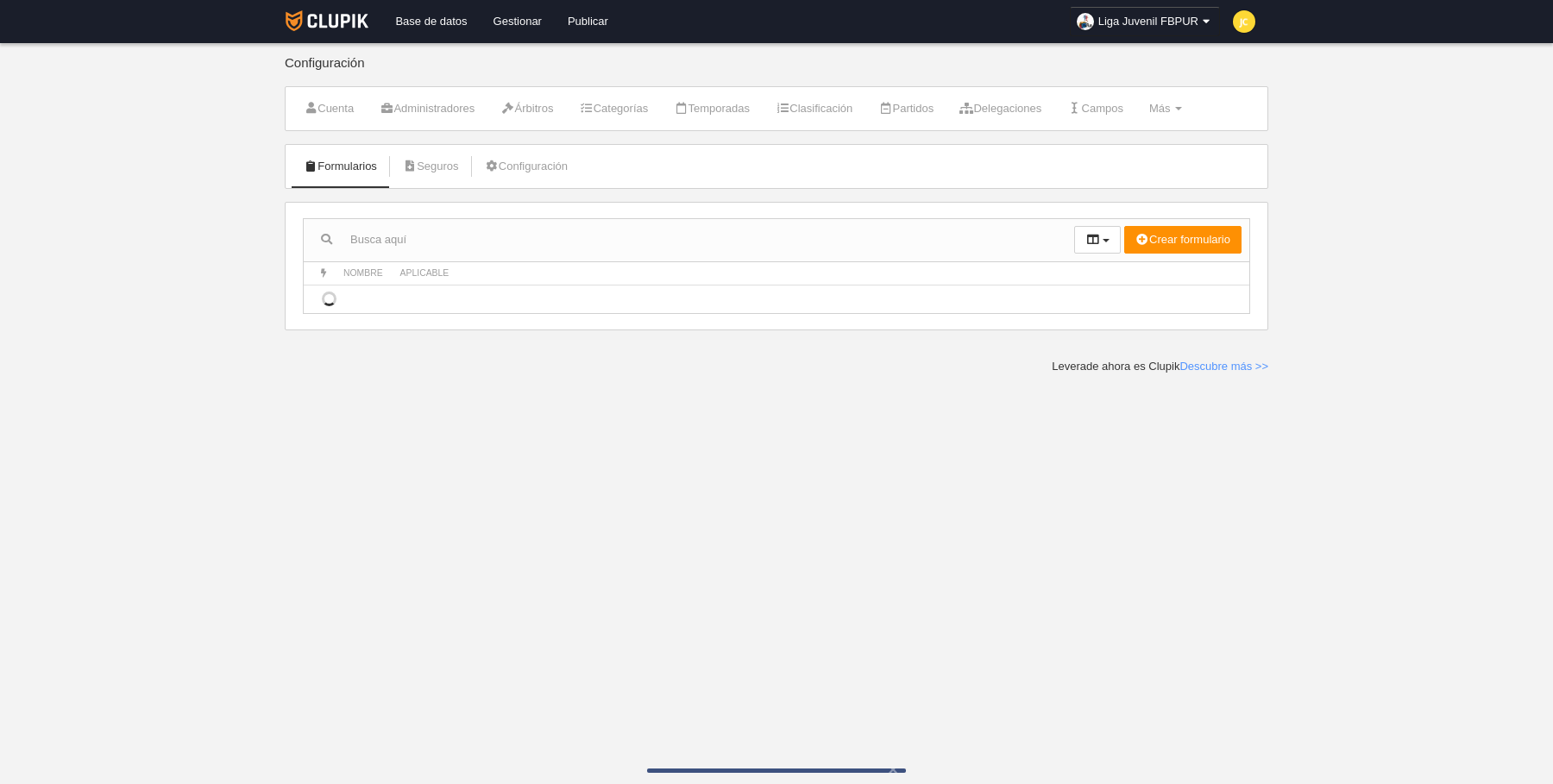 scroll, scrollTop: 0, scrollLeft: 0, axis: both 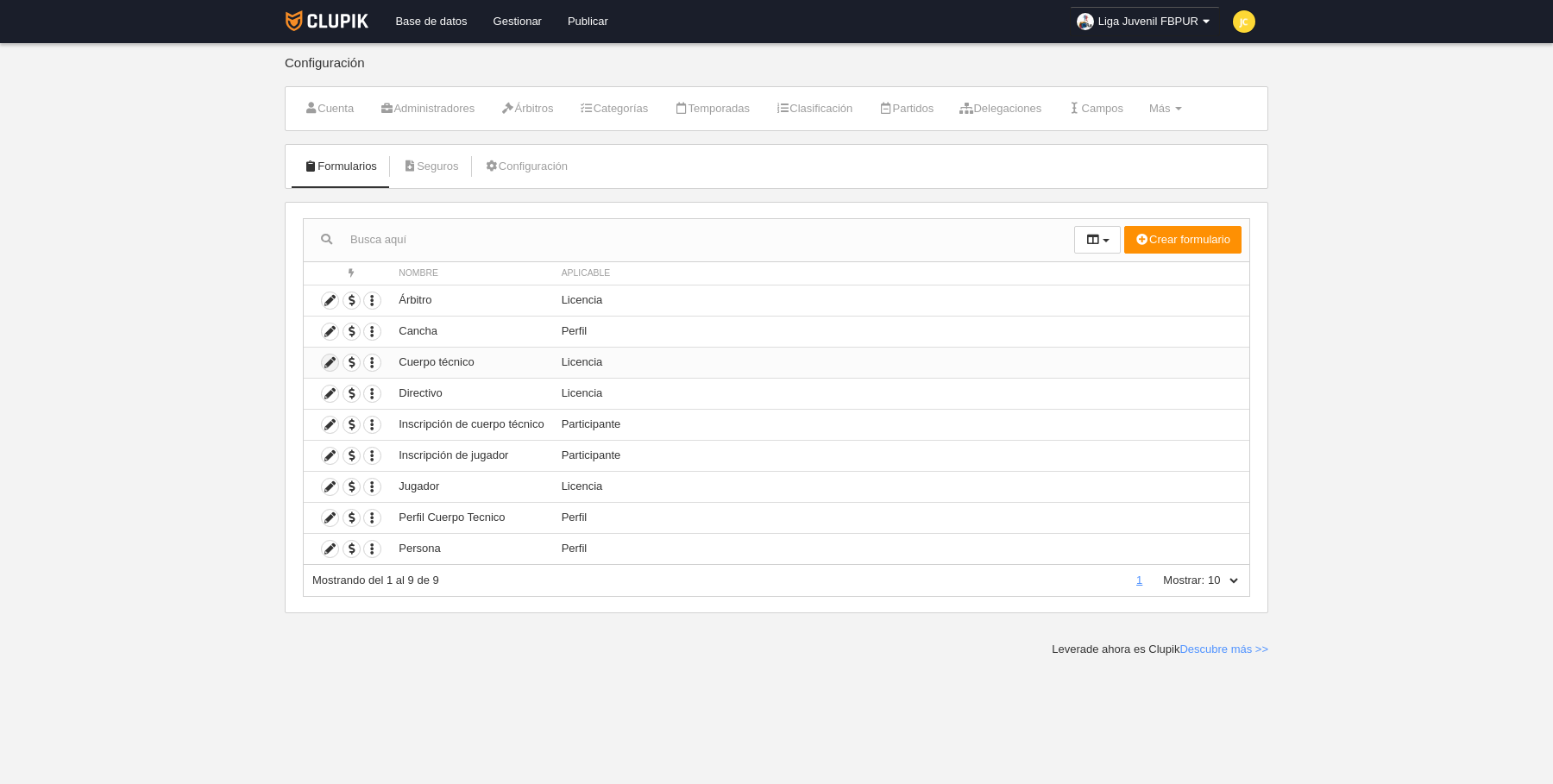 click at bounding box center [330, 362] 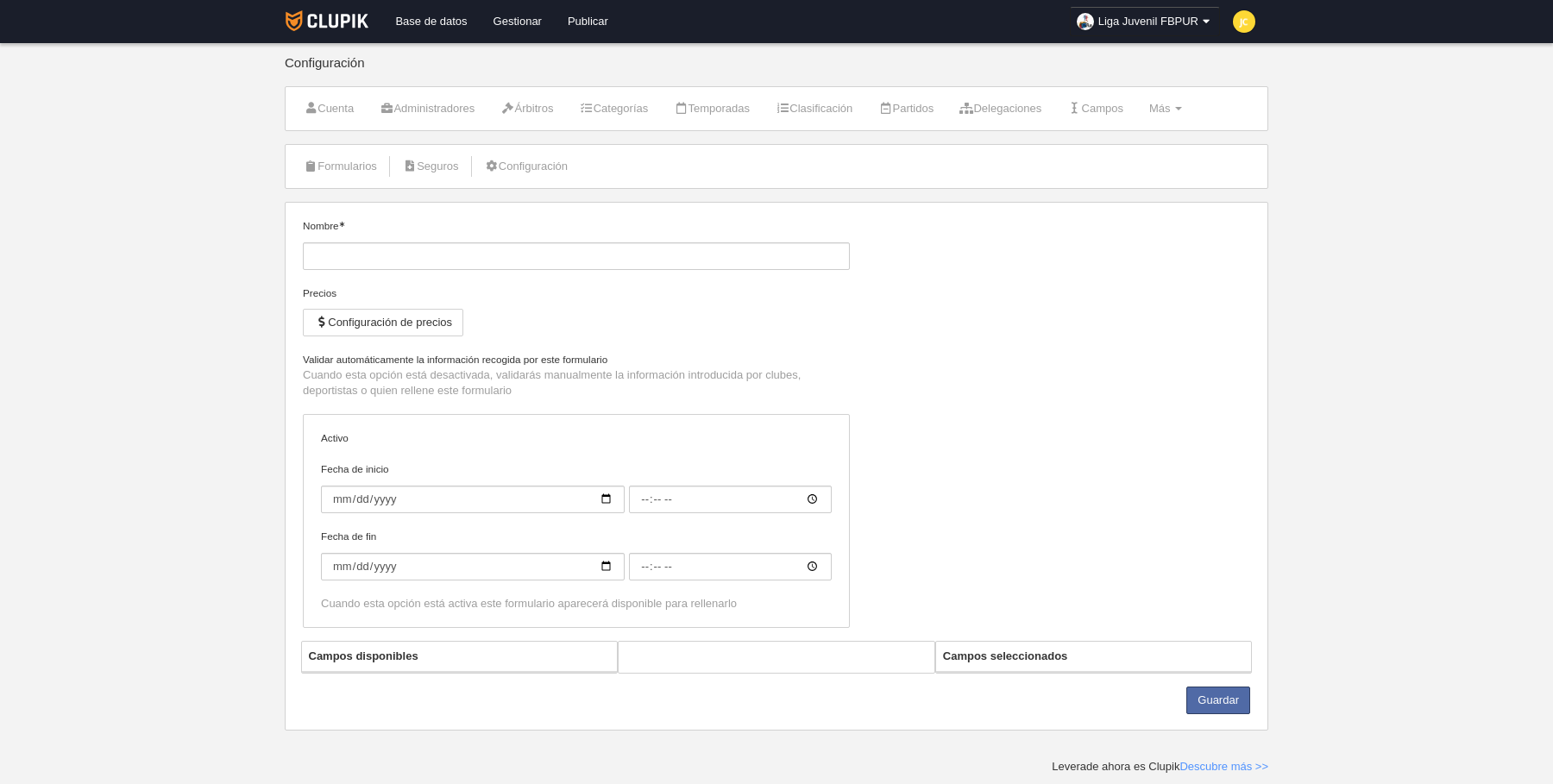 type on "Cuerpo técnico" 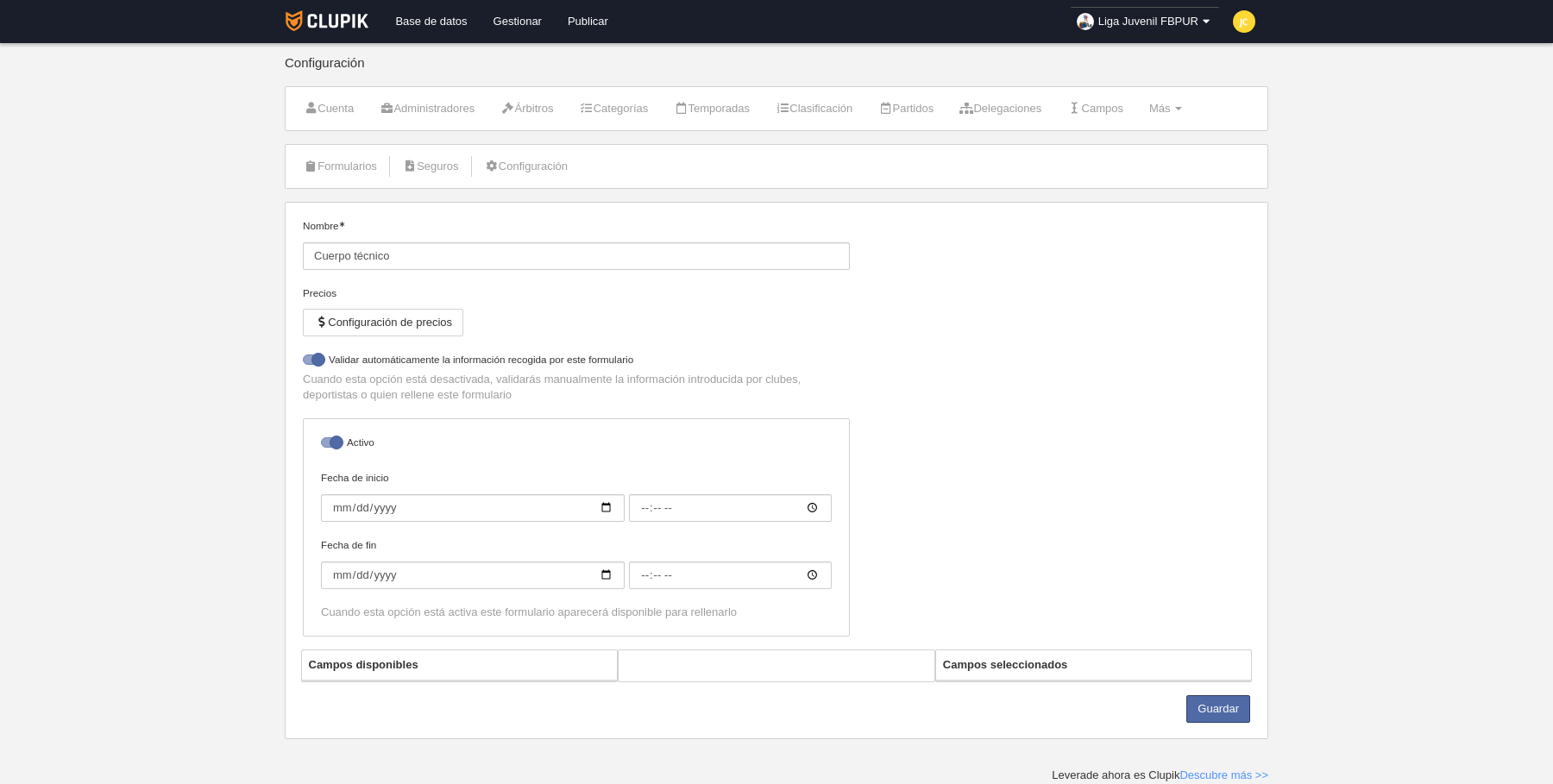 select on "selected" 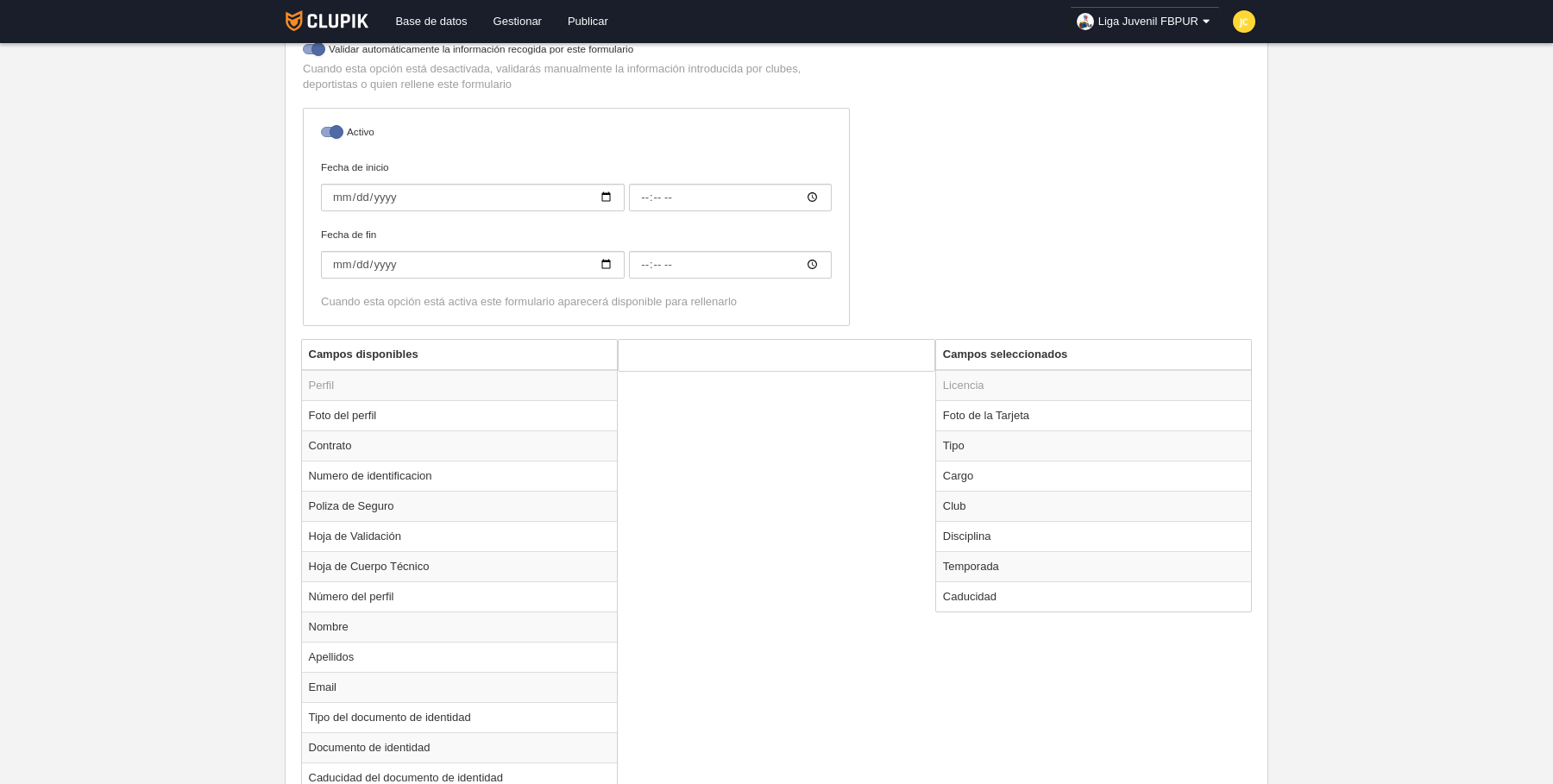 scroll, scrollTop: 430, scrollLeft: 0, axis: vertical 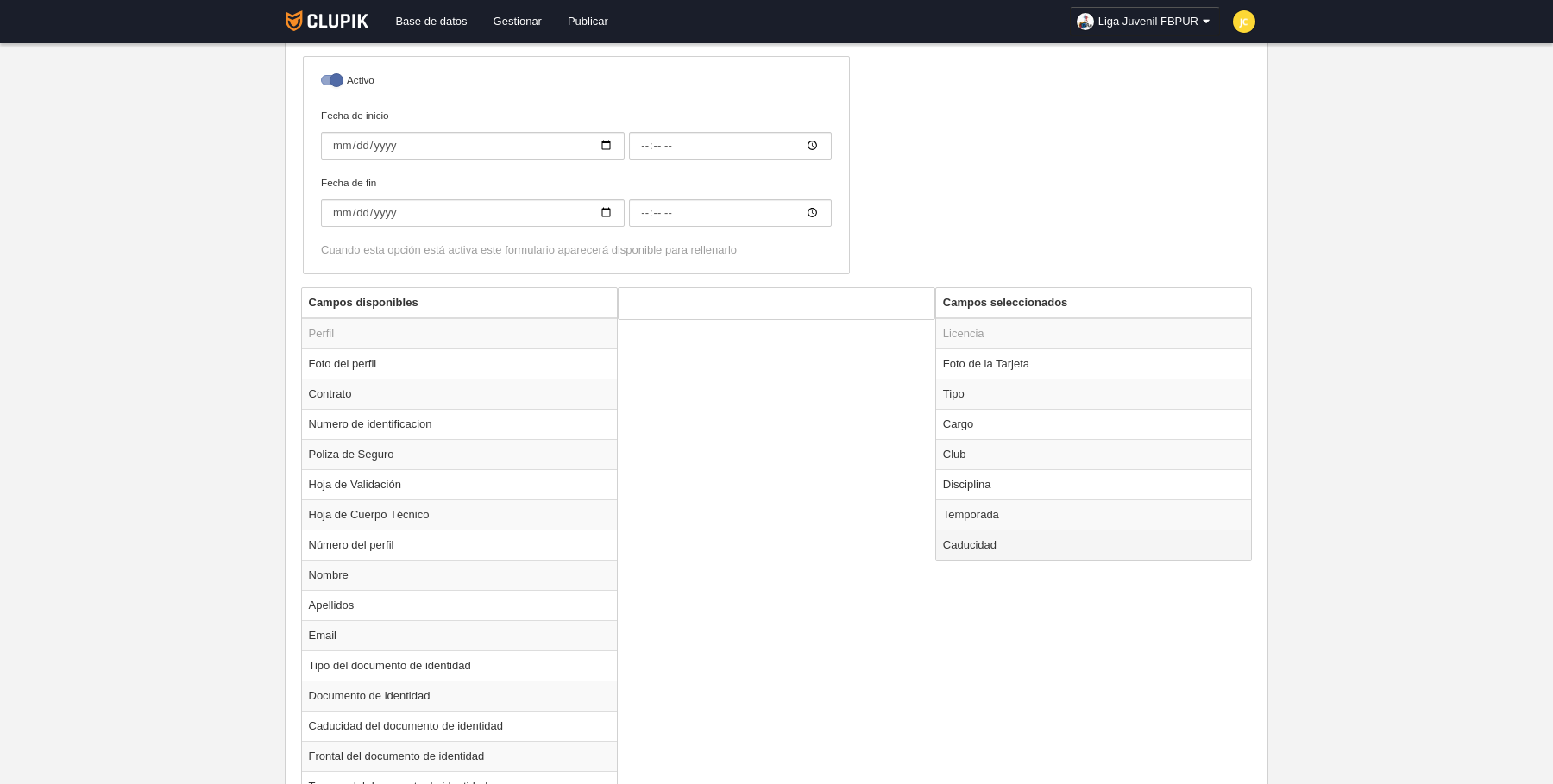 click on "Caducidad" at bounding box center (1094, 544) 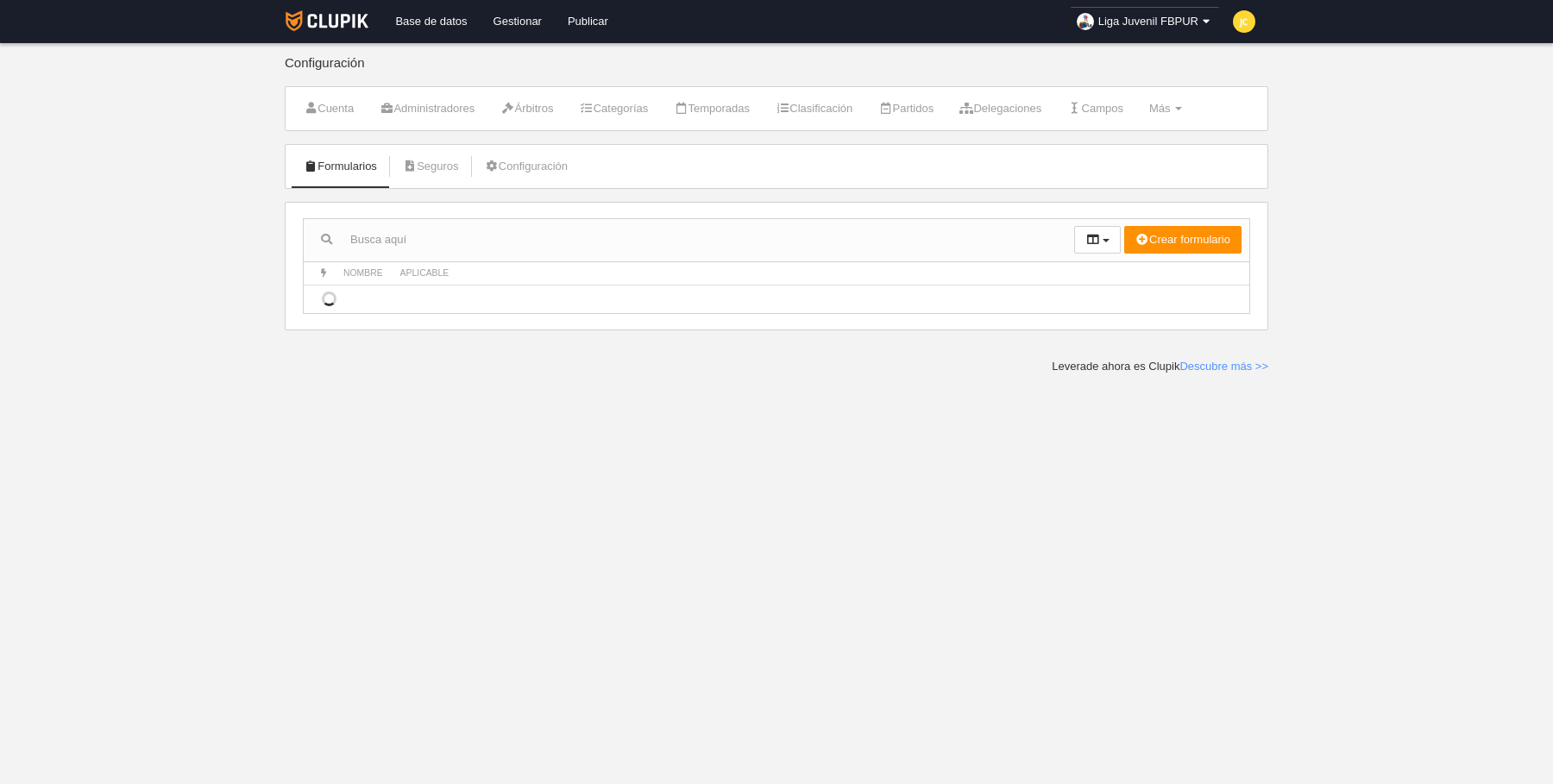 scroll, scrollTop: 0, scrollLeft: 0, axis: both 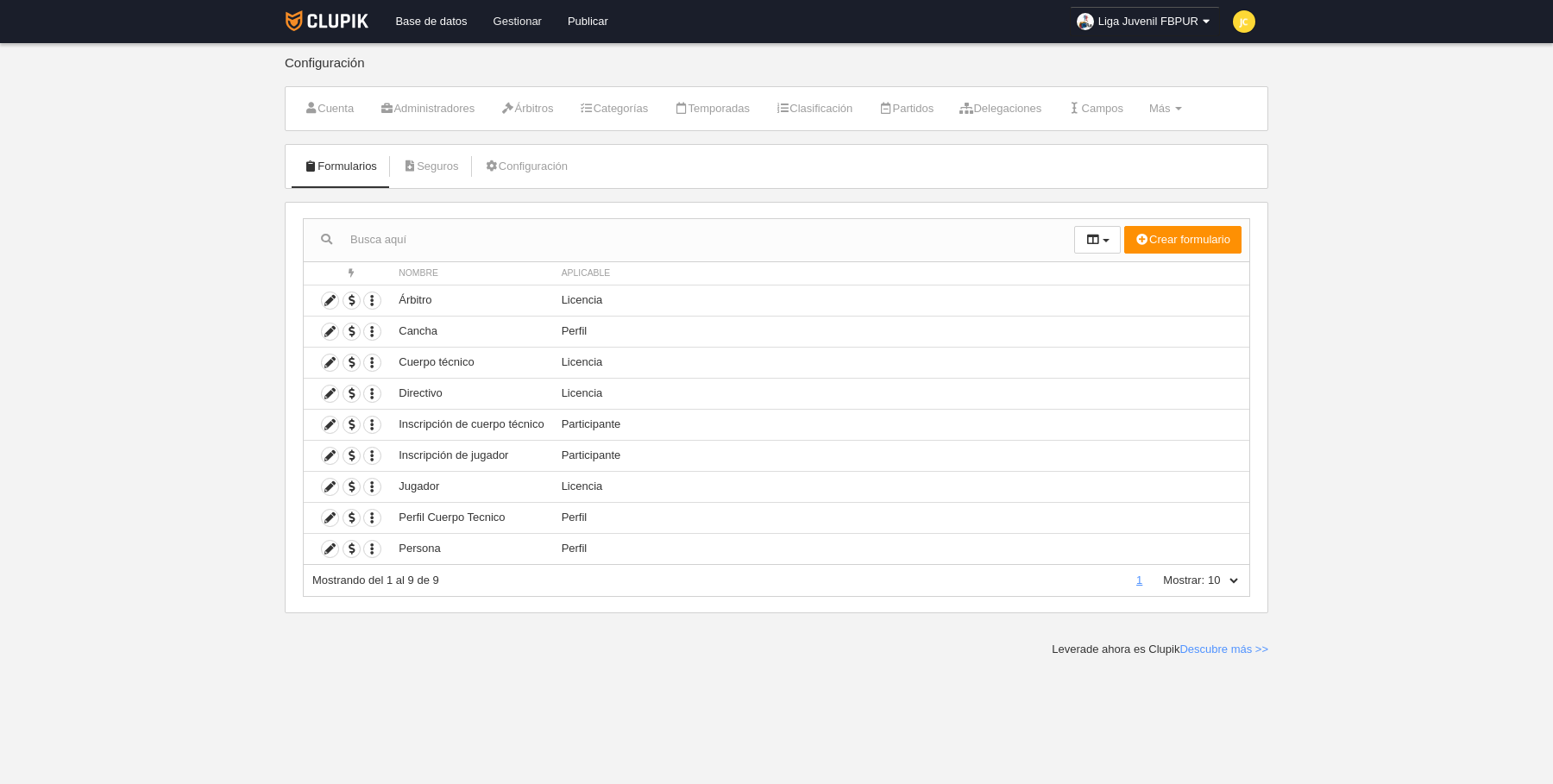 click on "Gestionar" at bounding box center [518, 22] 